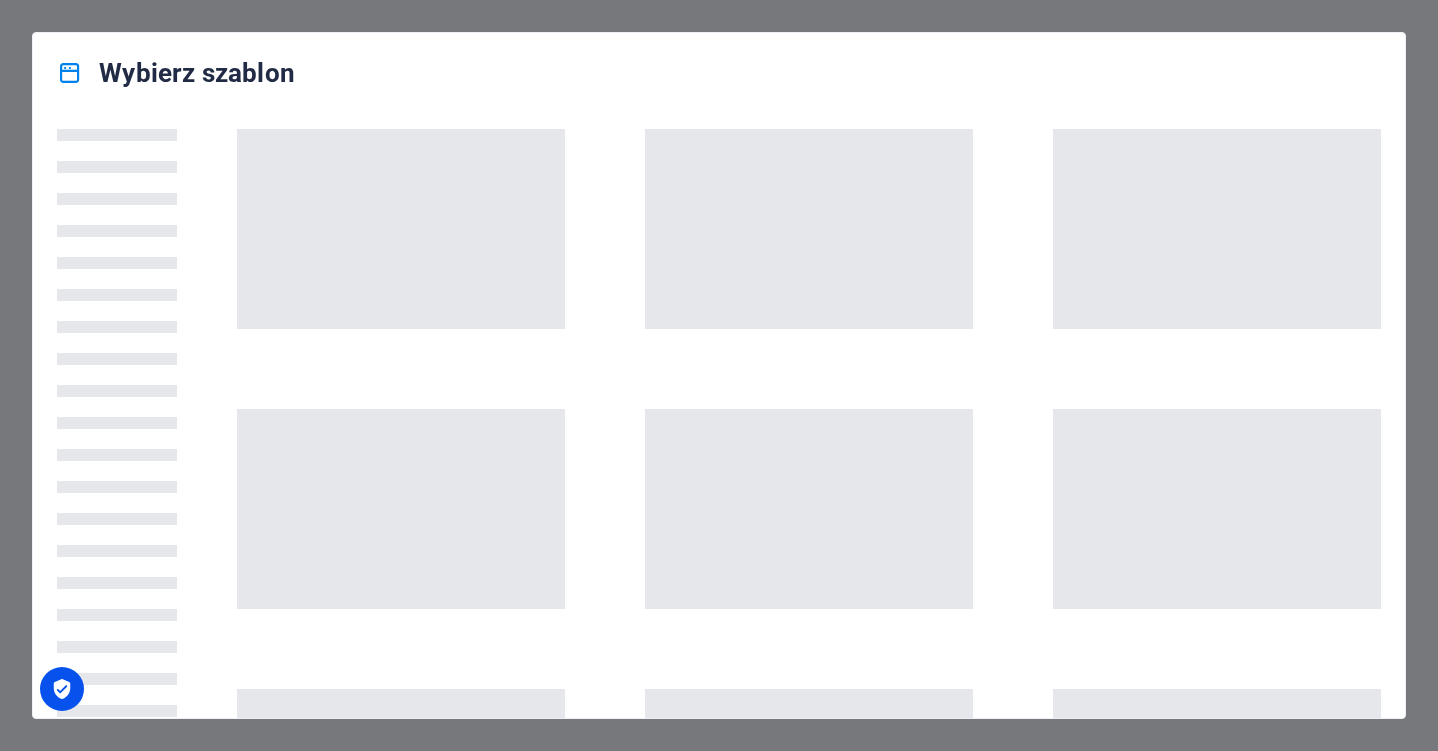 scroll, scrollTop: 0, scrollLeft: 0, axis: both 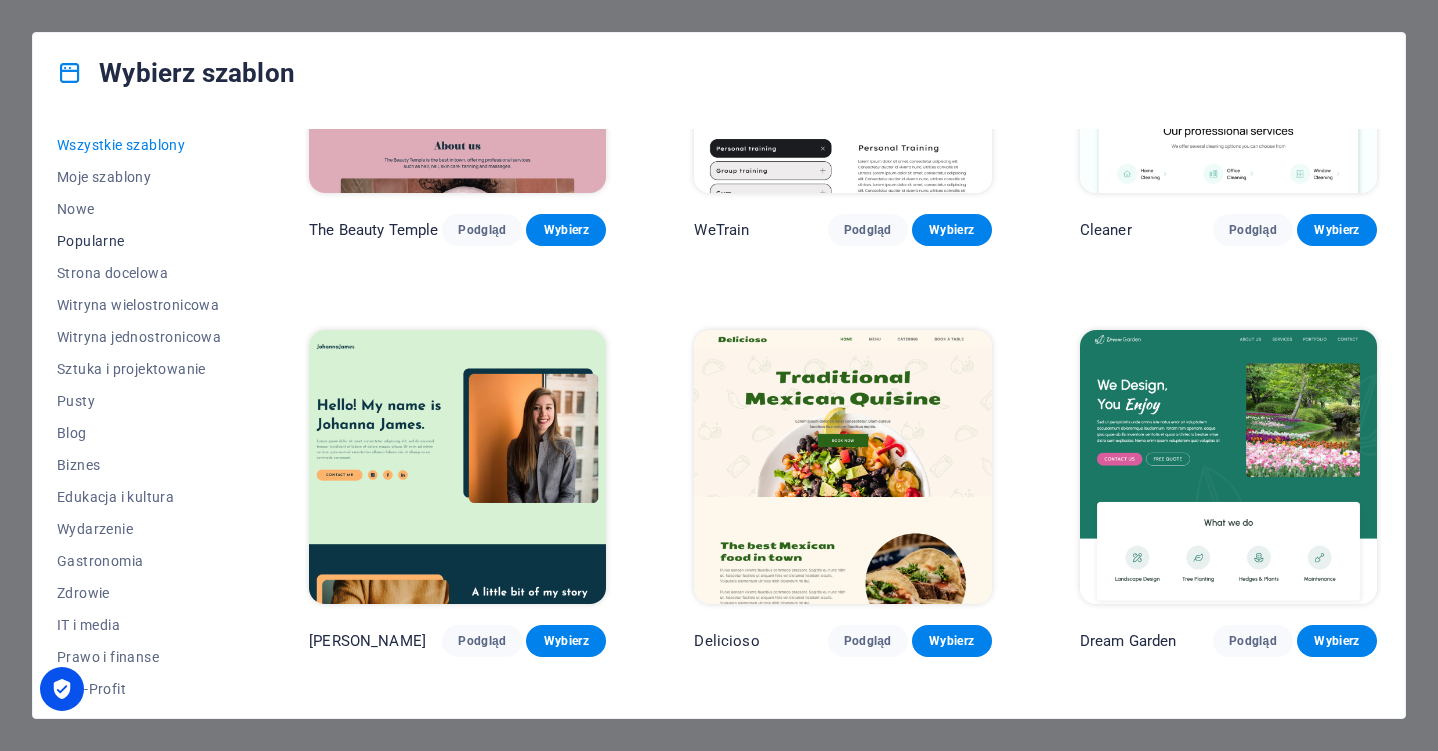 click on "Popularne" at bounding box center [139, 241] 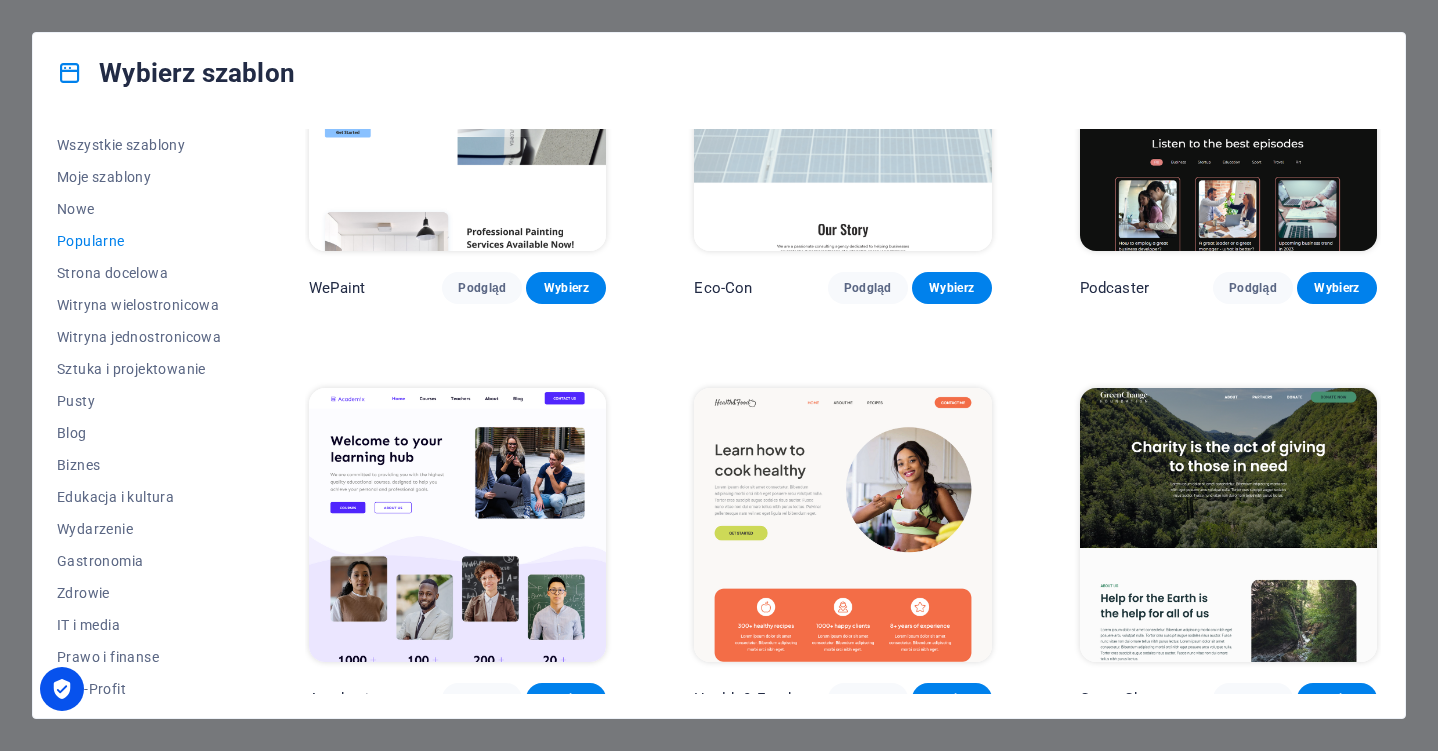 scroll, scrollTop: 386, scrollLeft: 0, axis: vertical 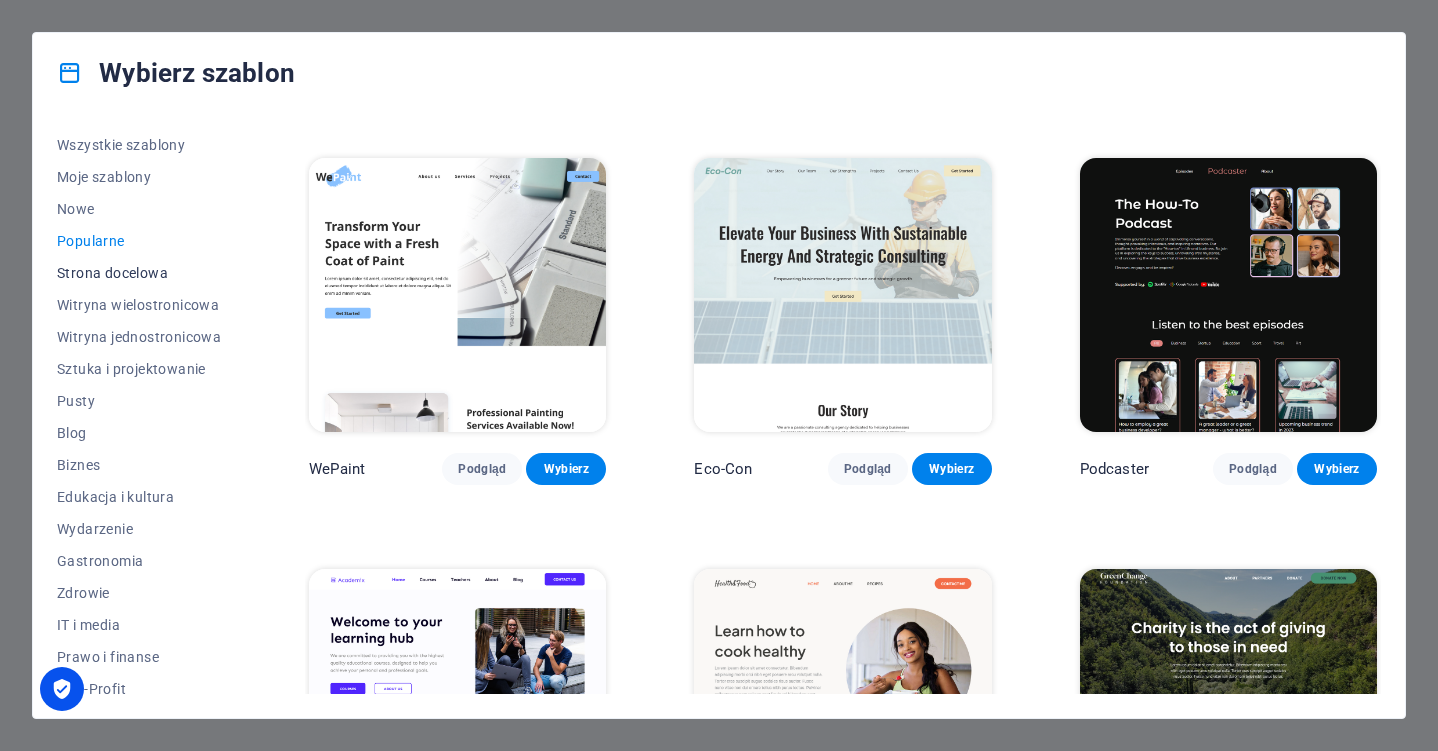 click on "Strona docelowa" at bounding box center (139, 273) 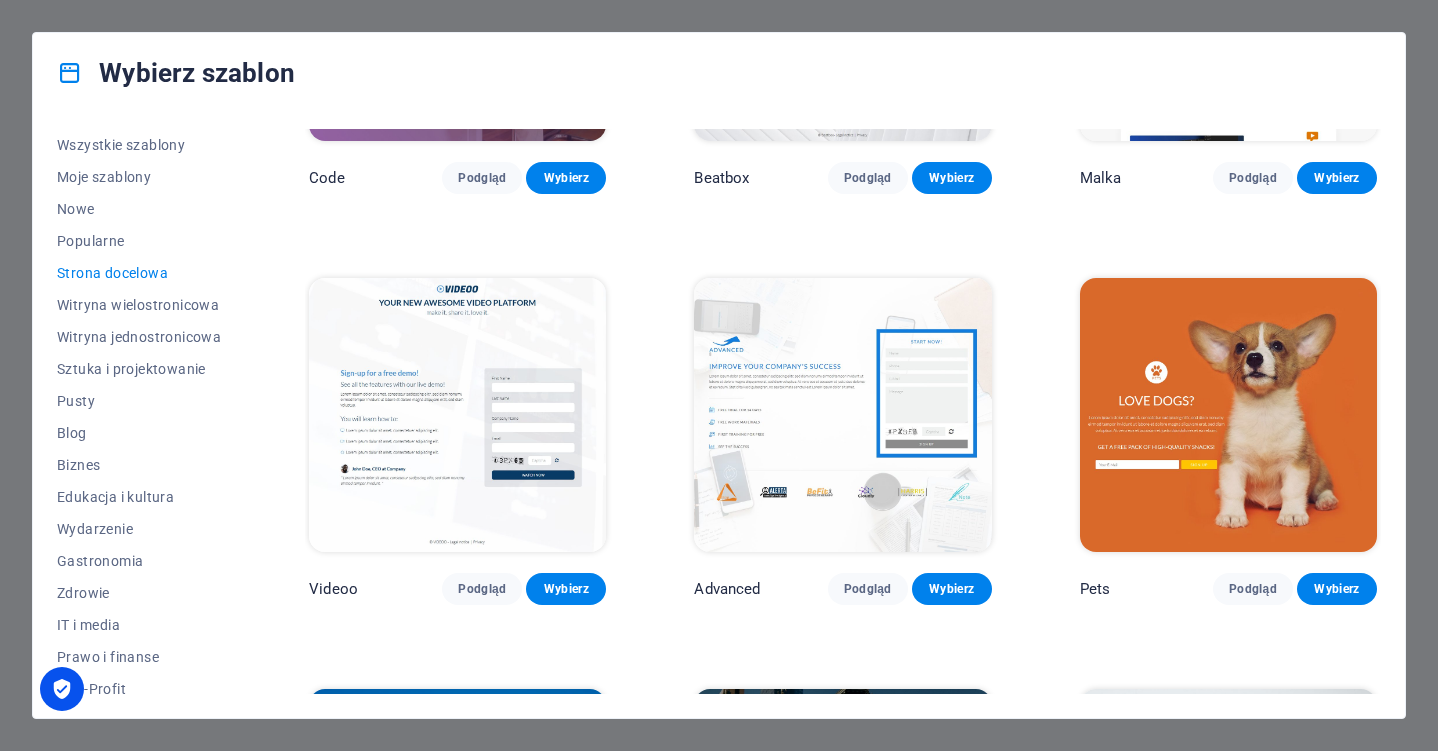 scroll, scrollTop: 694, scrollLeft: 0, axis: vertical 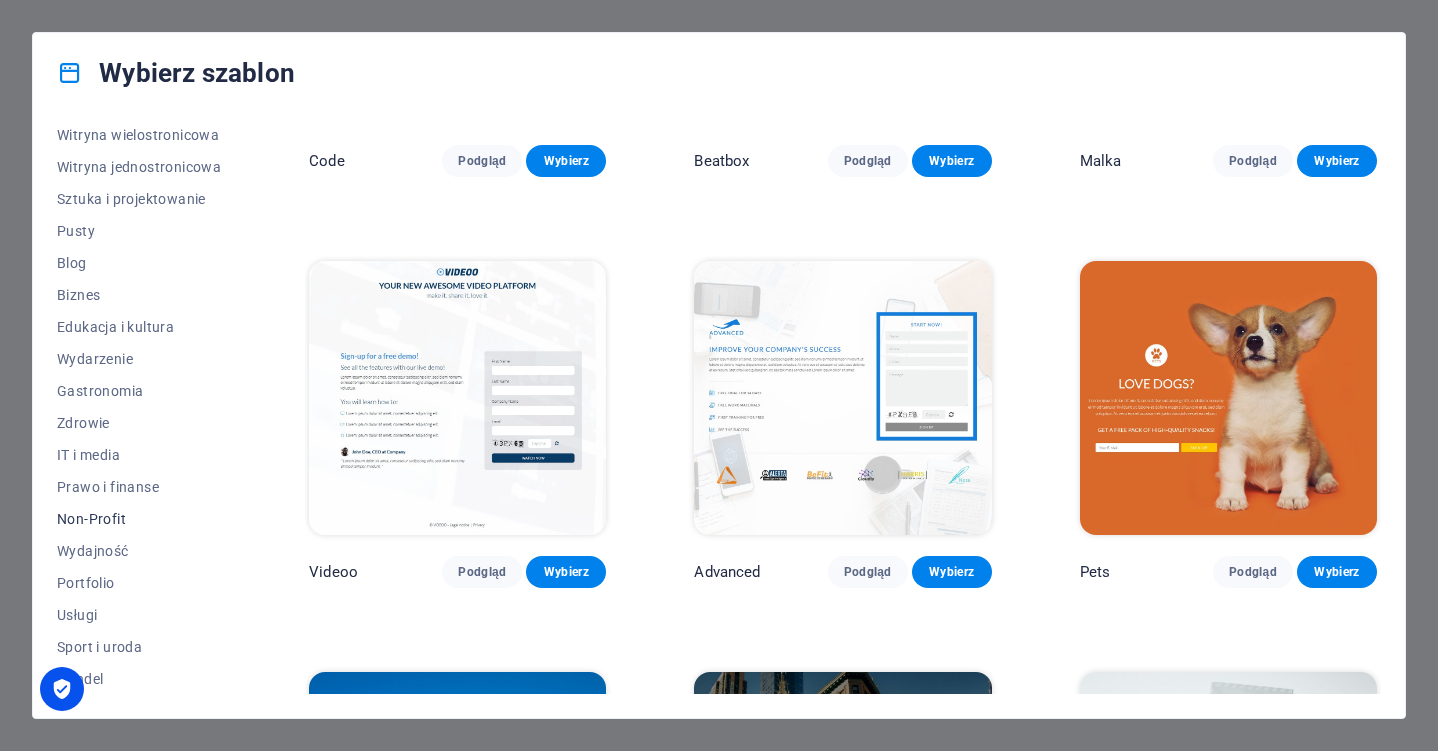 click on "Non-Profit" at bounding box center [139, 519] 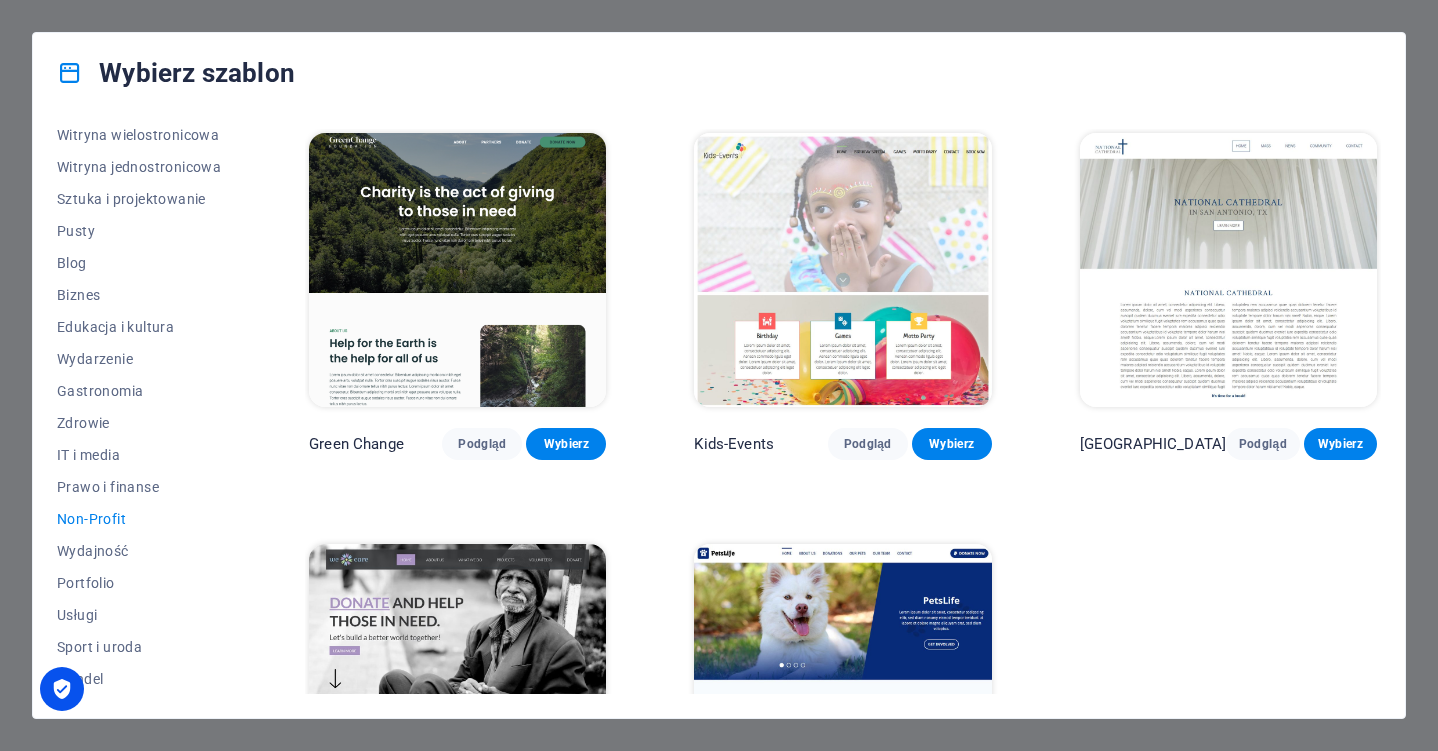 scroll, scrollTop: 0, scrollLeft: 0, axis: both 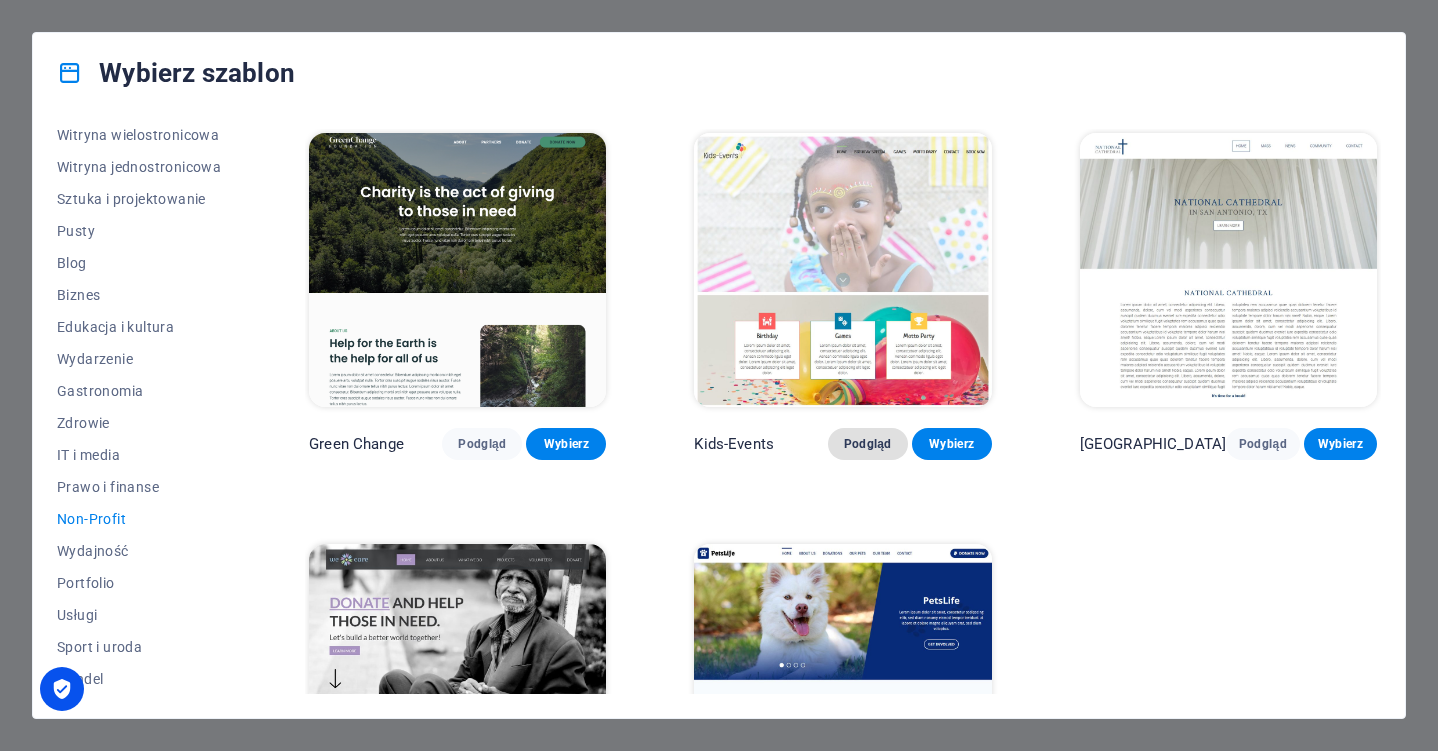 click on "Podgląd" at bounding box center [868, 444] 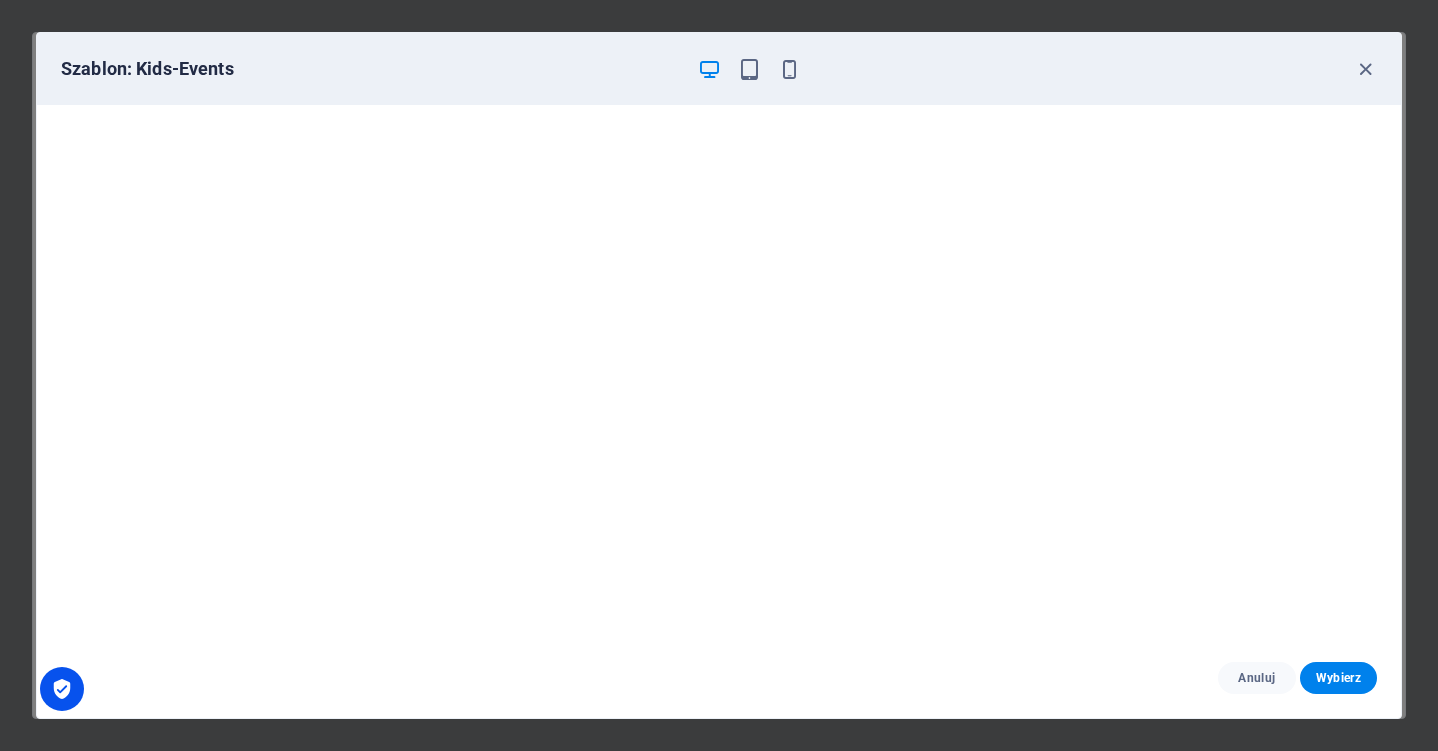scroll, scrollTop: 5, scrollLeft: 0, axis: vertical 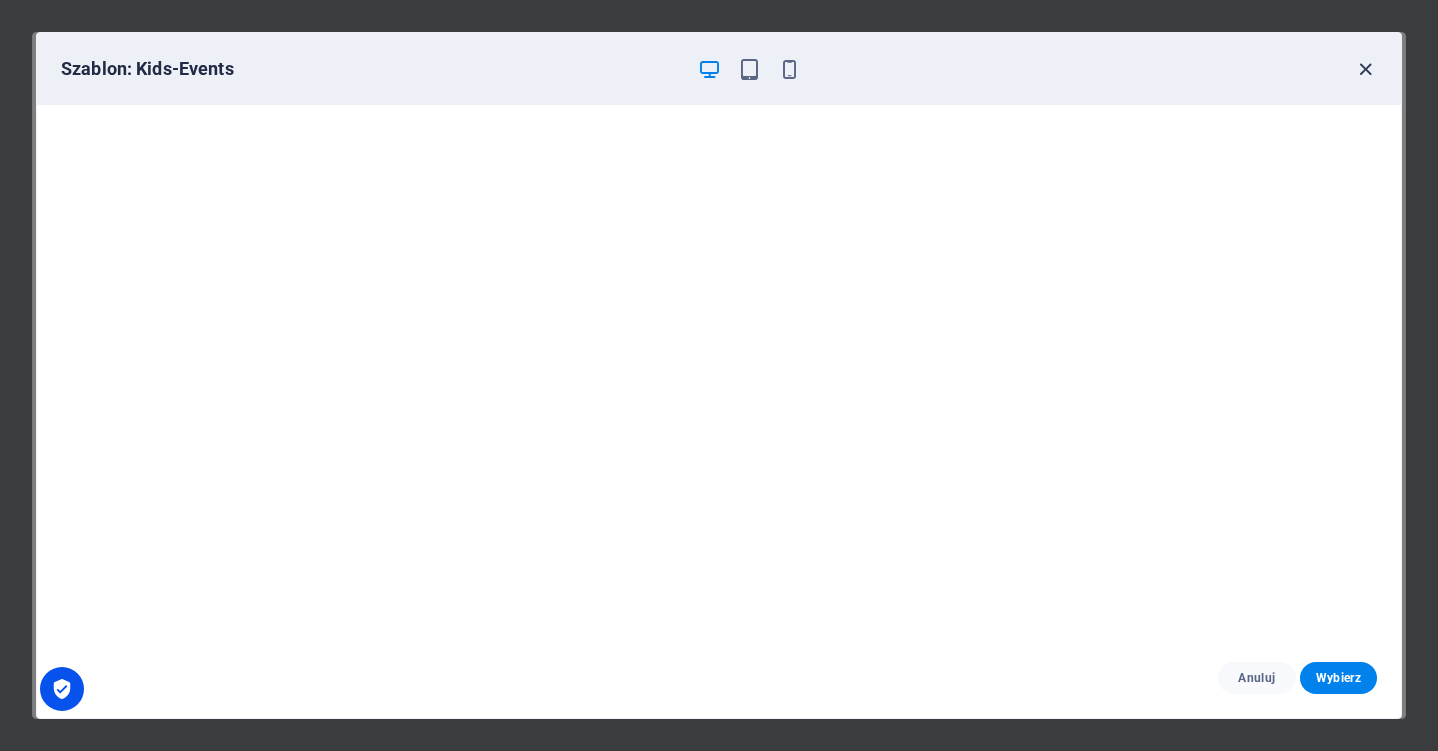 click at bounding box center [1365, 69] 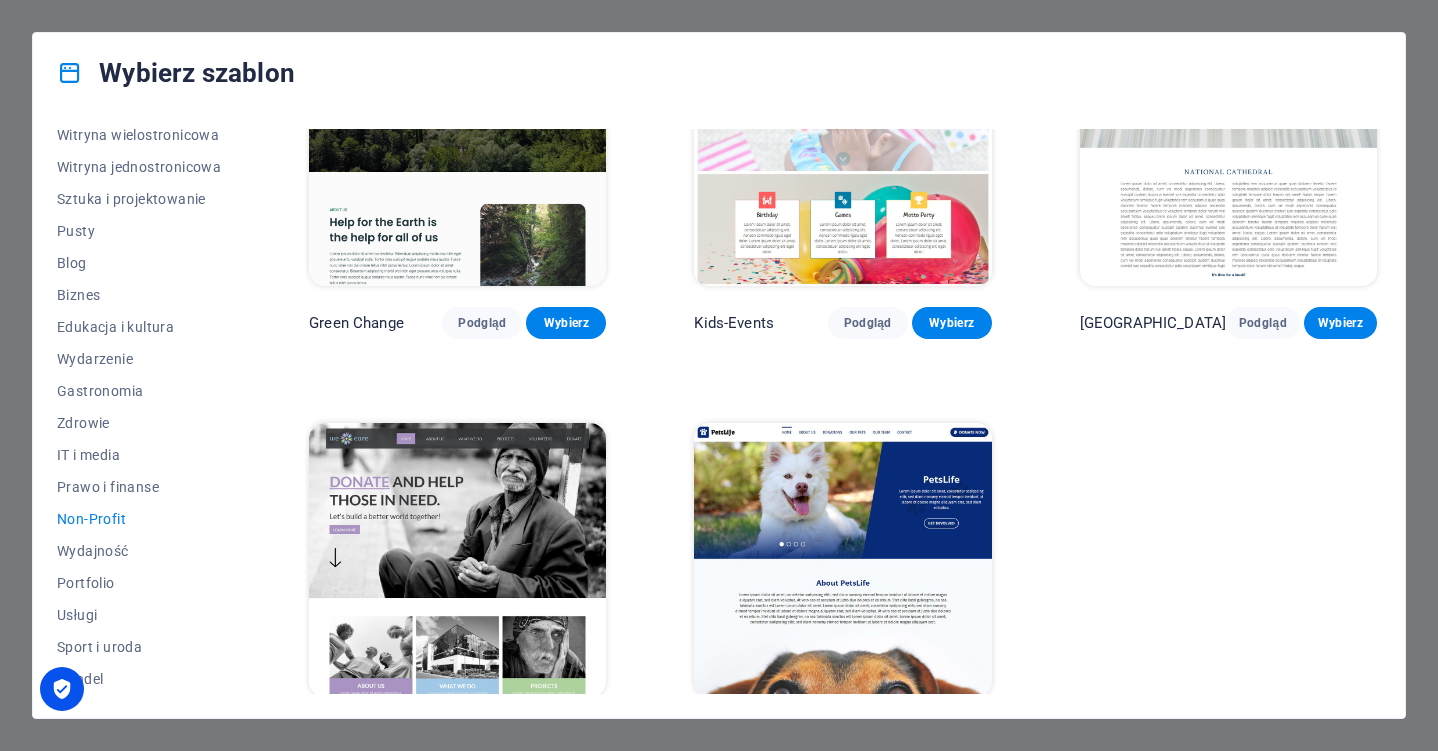 scroll, scrollTop: 164, scrollLeft: 0, axis: vertical 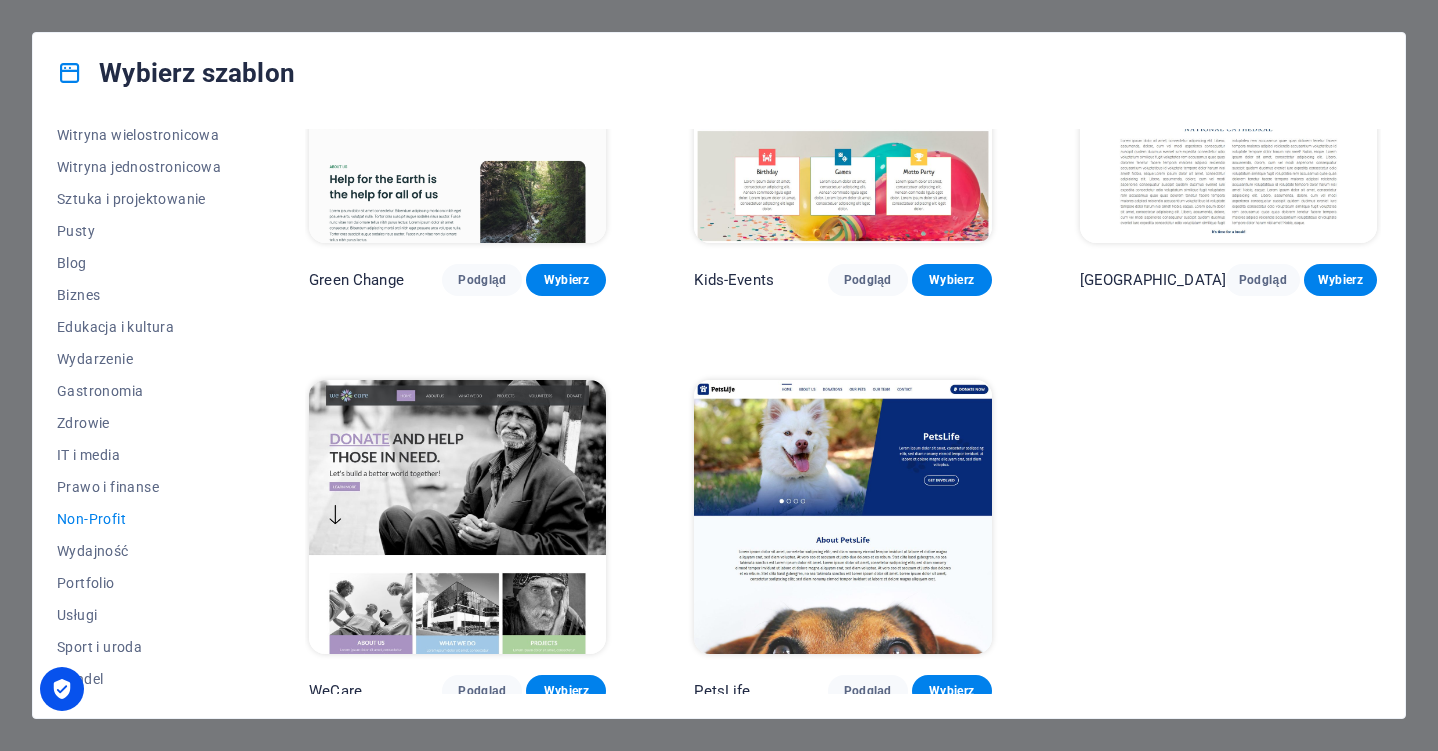 click at bounding box center [457, 517] 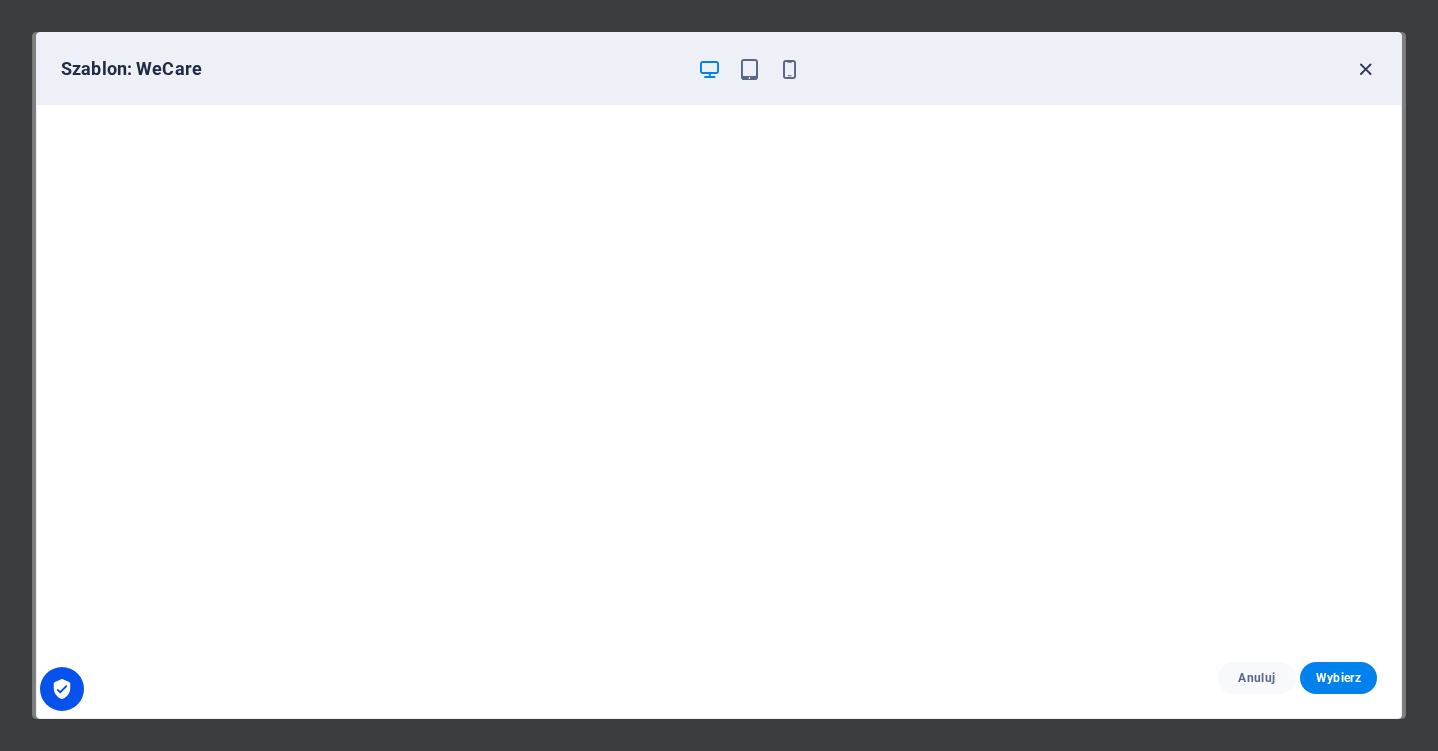 click at bounding box center [1365, 69] 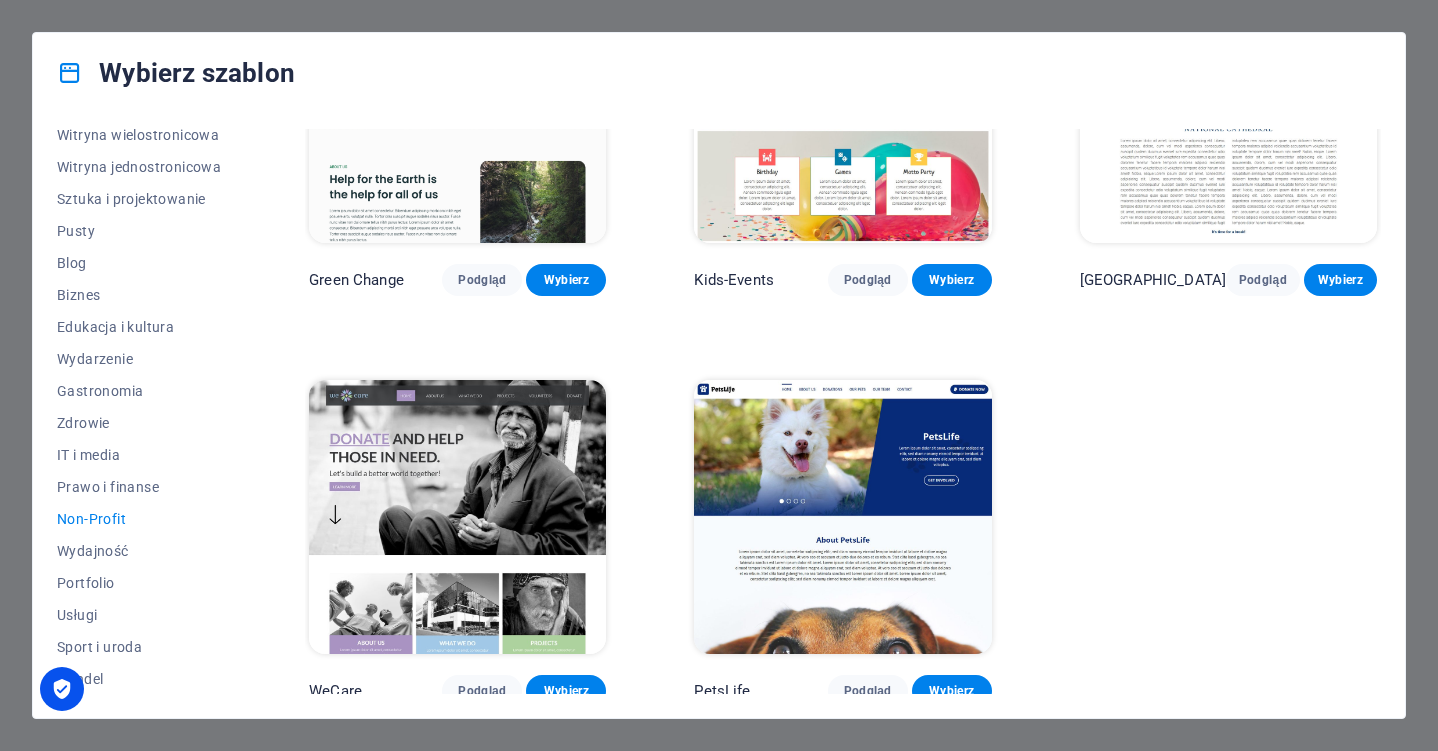 click at bounding box center (842, 517) 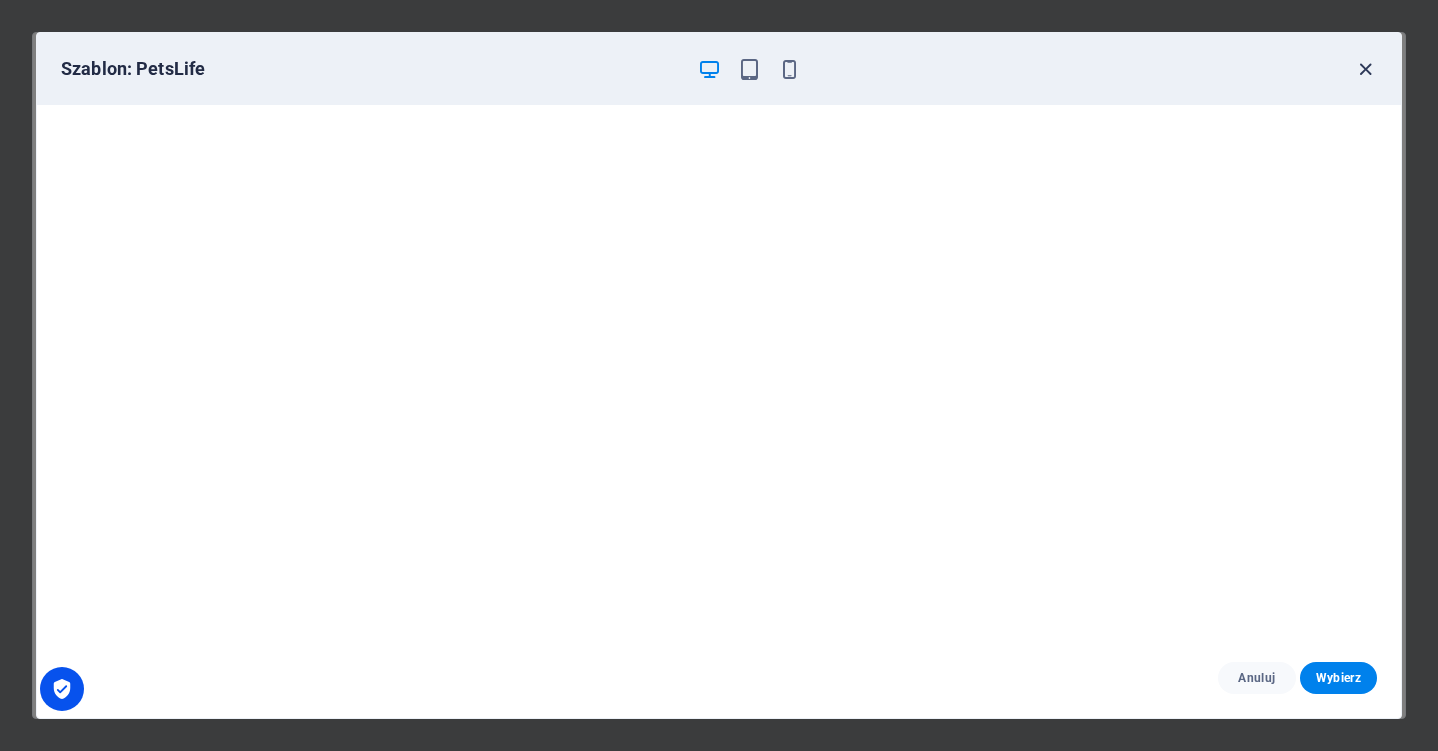 click at bounding box center [1365, 69] 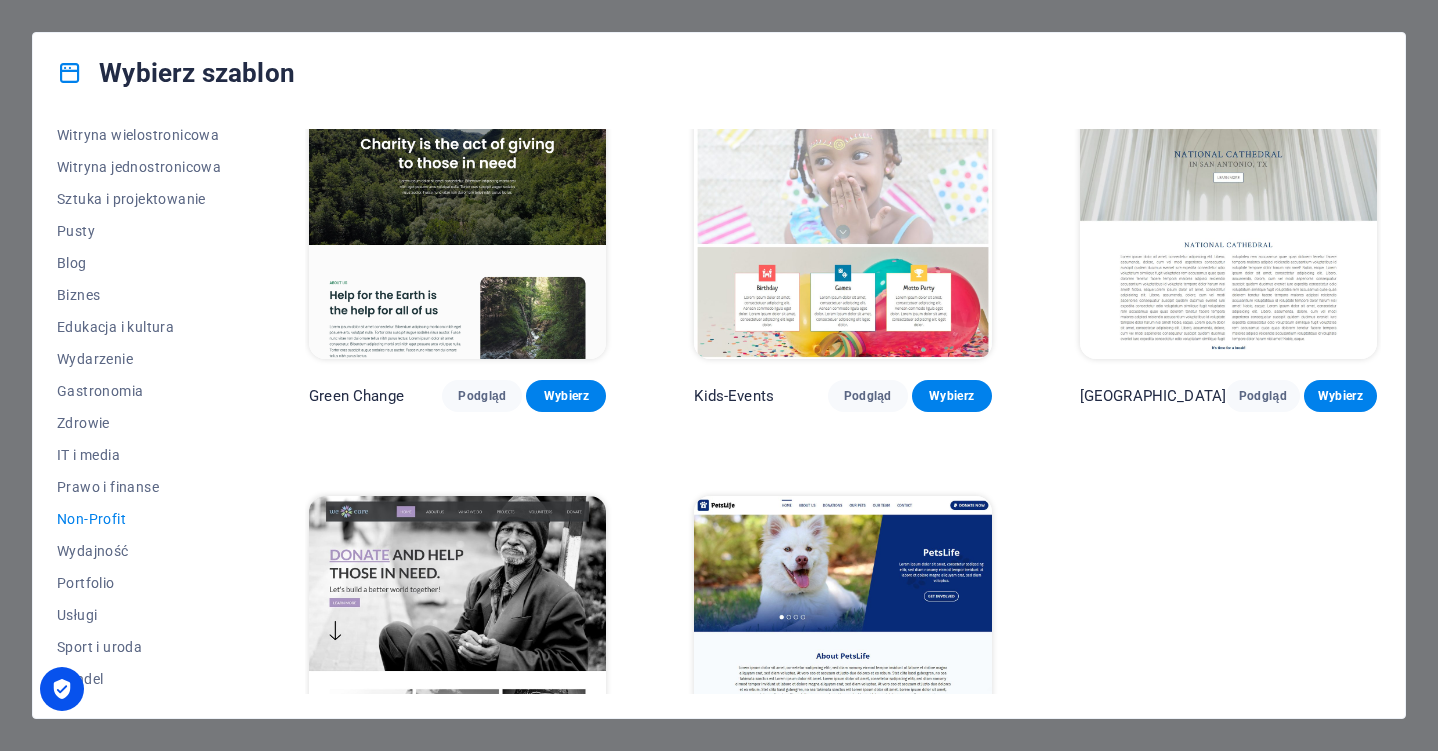 scroll, scrollTop: 45, scrollLeft: 0, axis: vertical 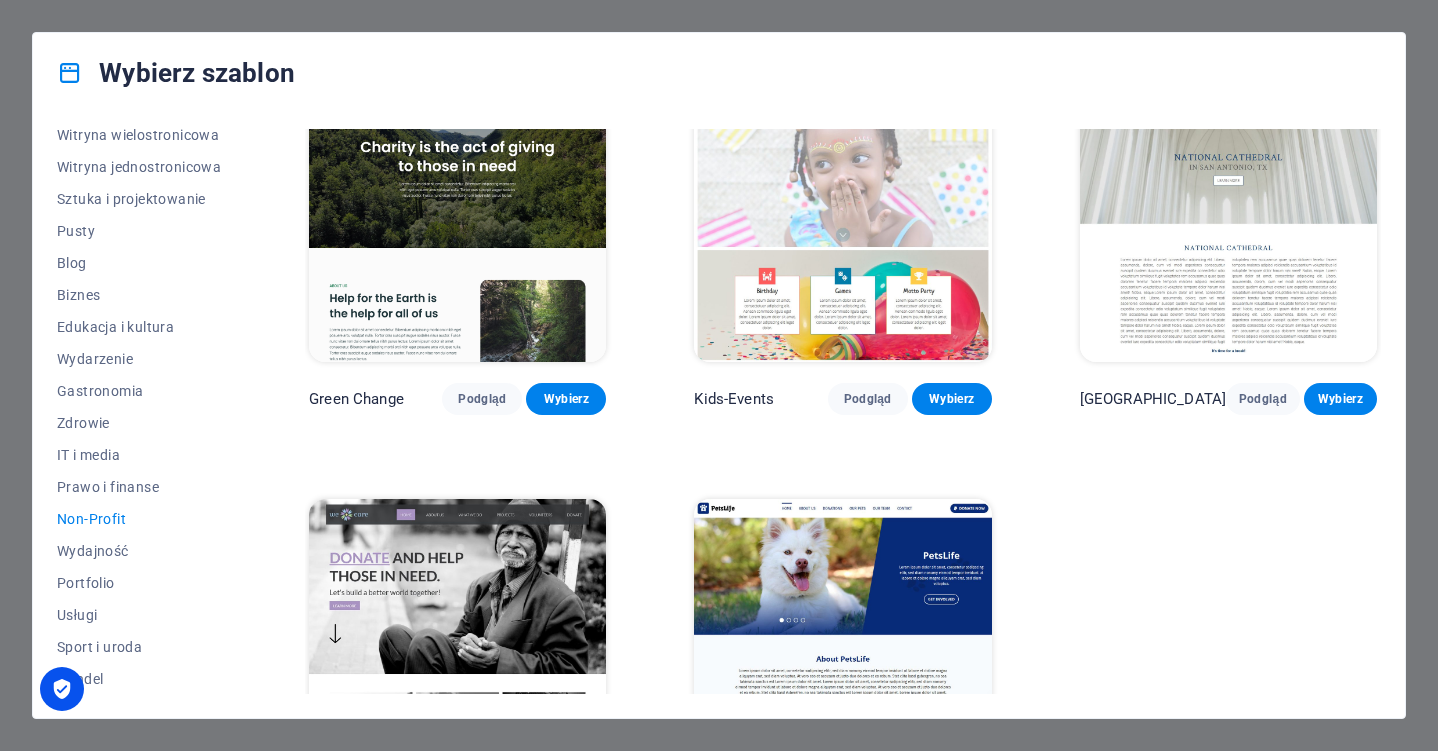 click at bounding box center [1228, 225] 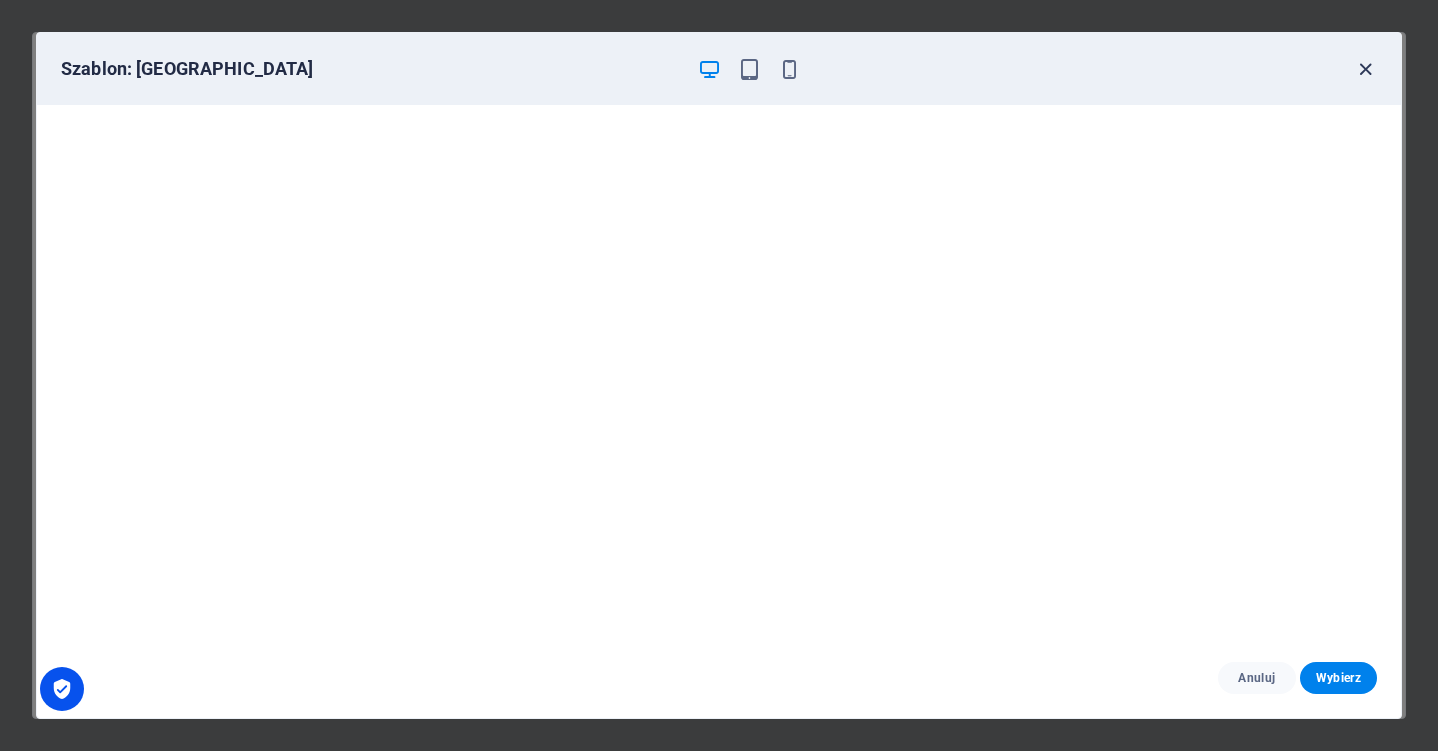 click at bounding box center (1365, 69) 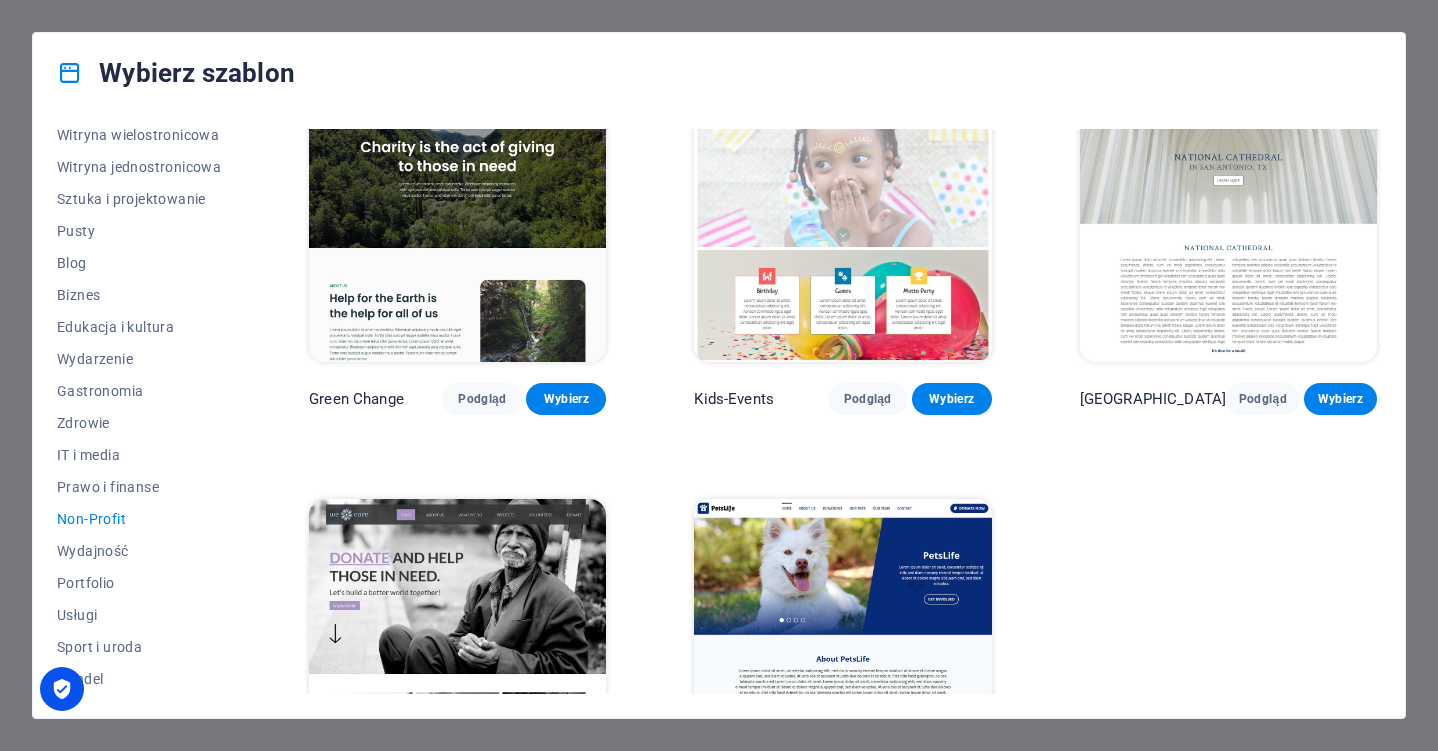 click at bounding box center (457, 225) 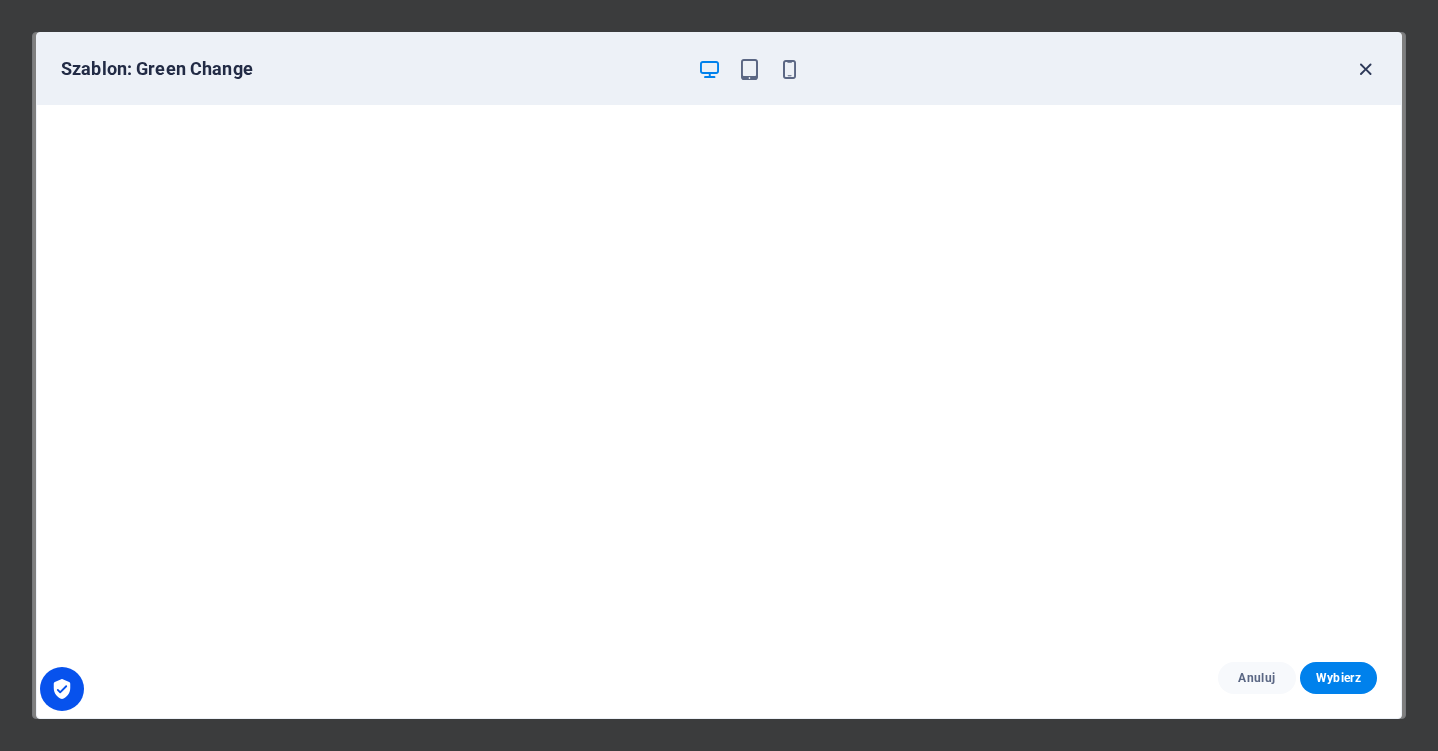 scroll, scrollTop: 5, scrollLeft: 0, axis: vertical 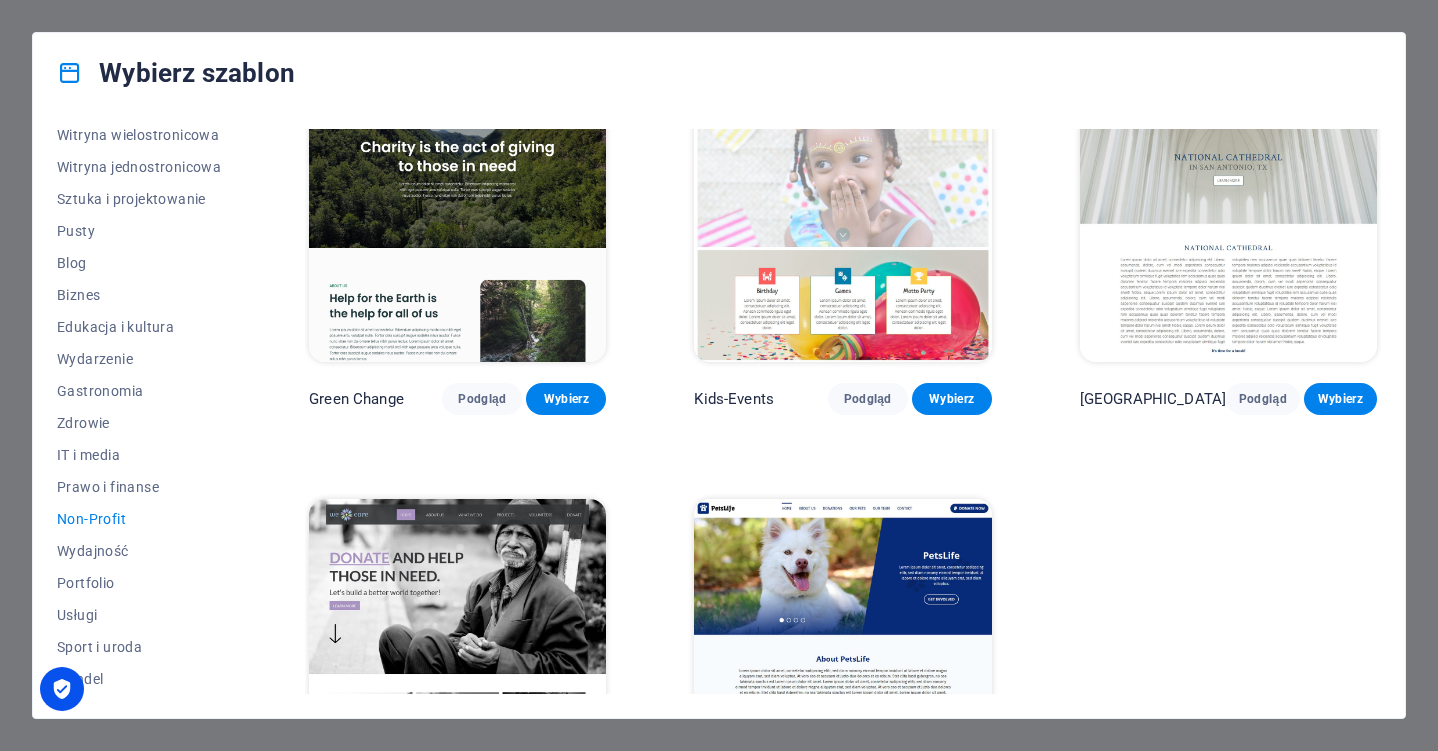 click at bounding box center (457, 636) 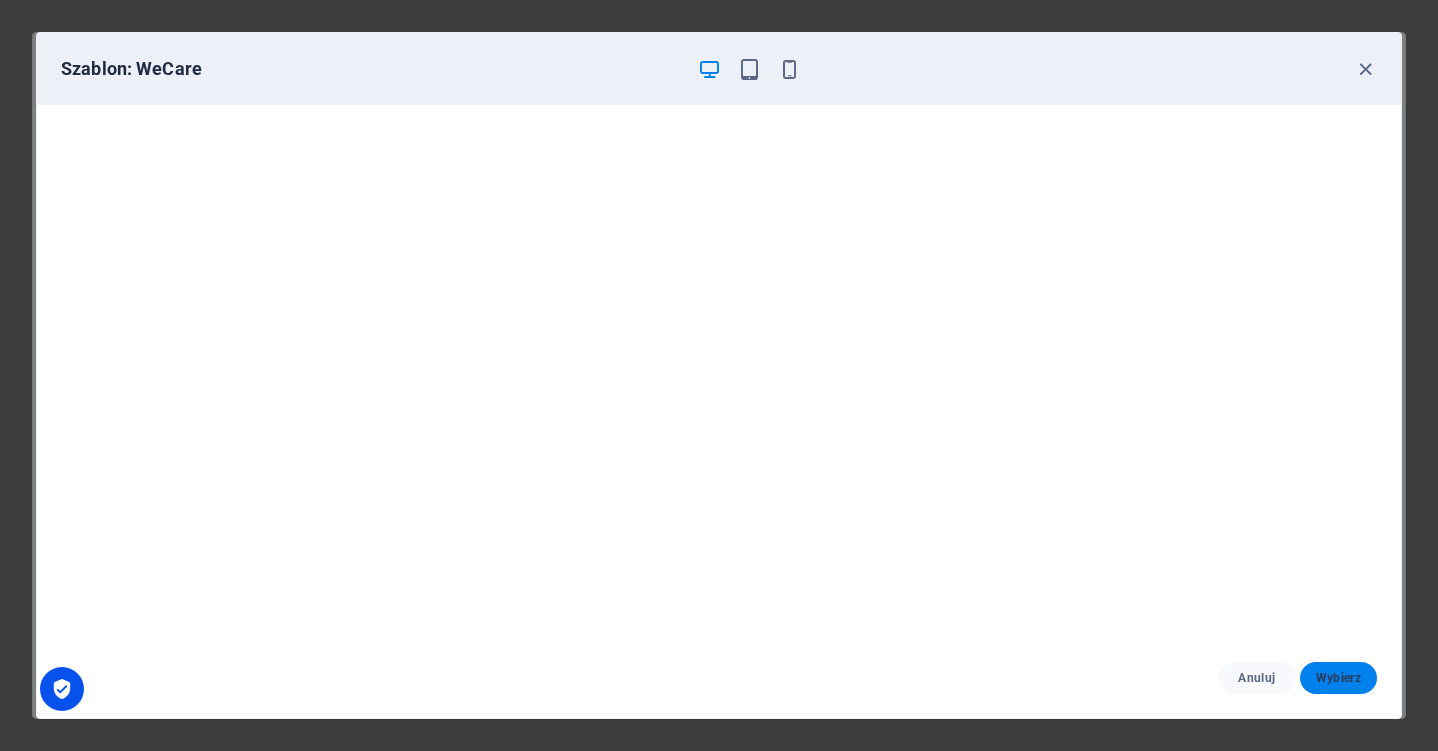 click on "Wybierz" at bounding box center [1338, 678] 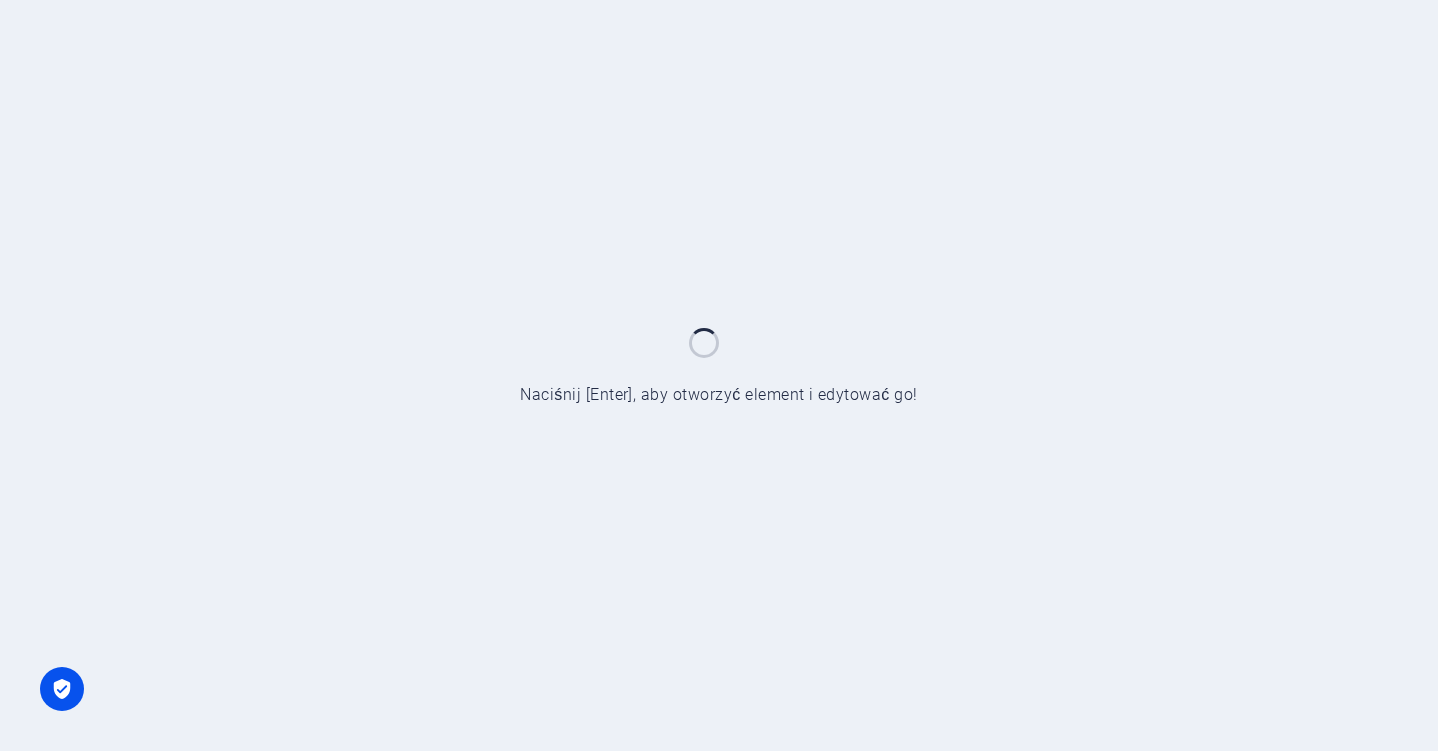 scroll, scrollTop: 0, scrollLeft: 0, axis: both 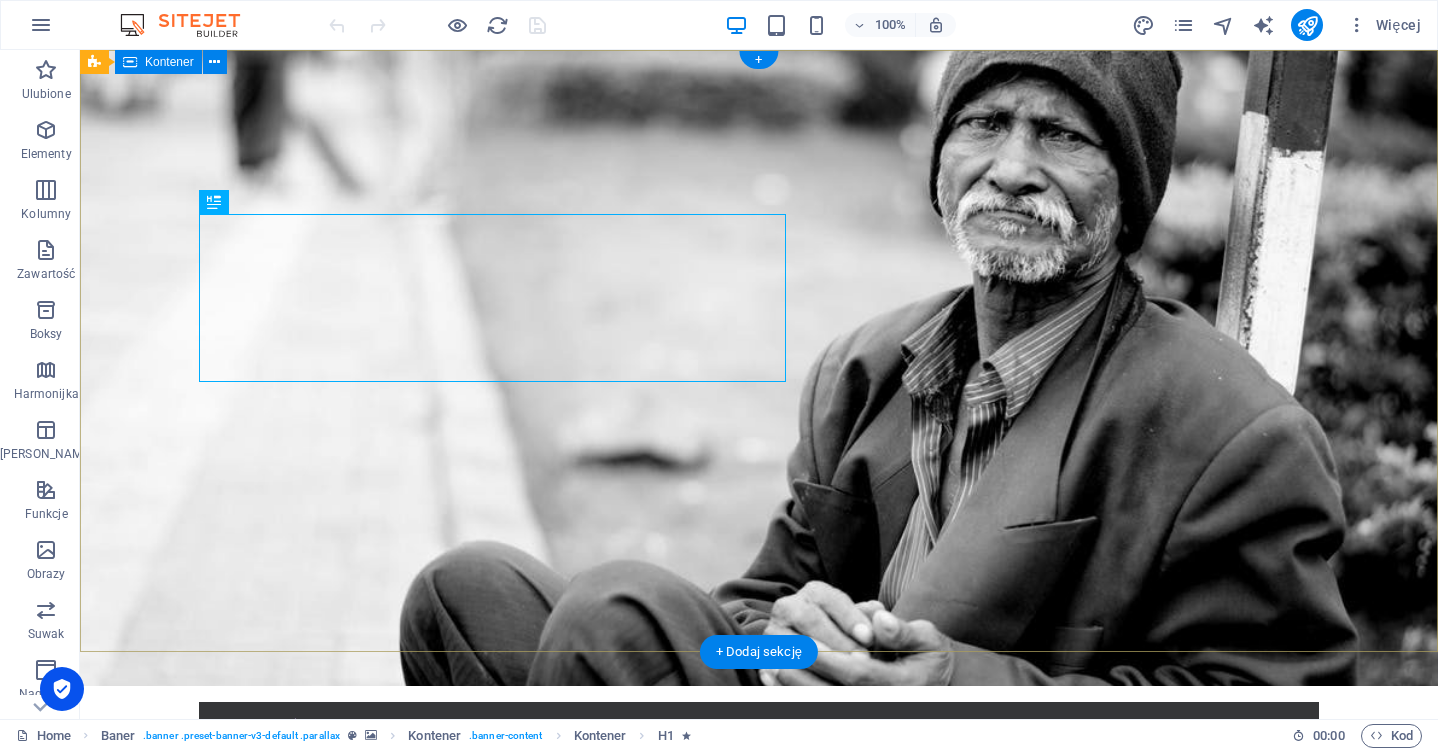 click on "Home About us What we do Projects Volunteers Donate Donate   and Help those in need. Let's build a better world together! Learn more" at bounding box center (759, 951) 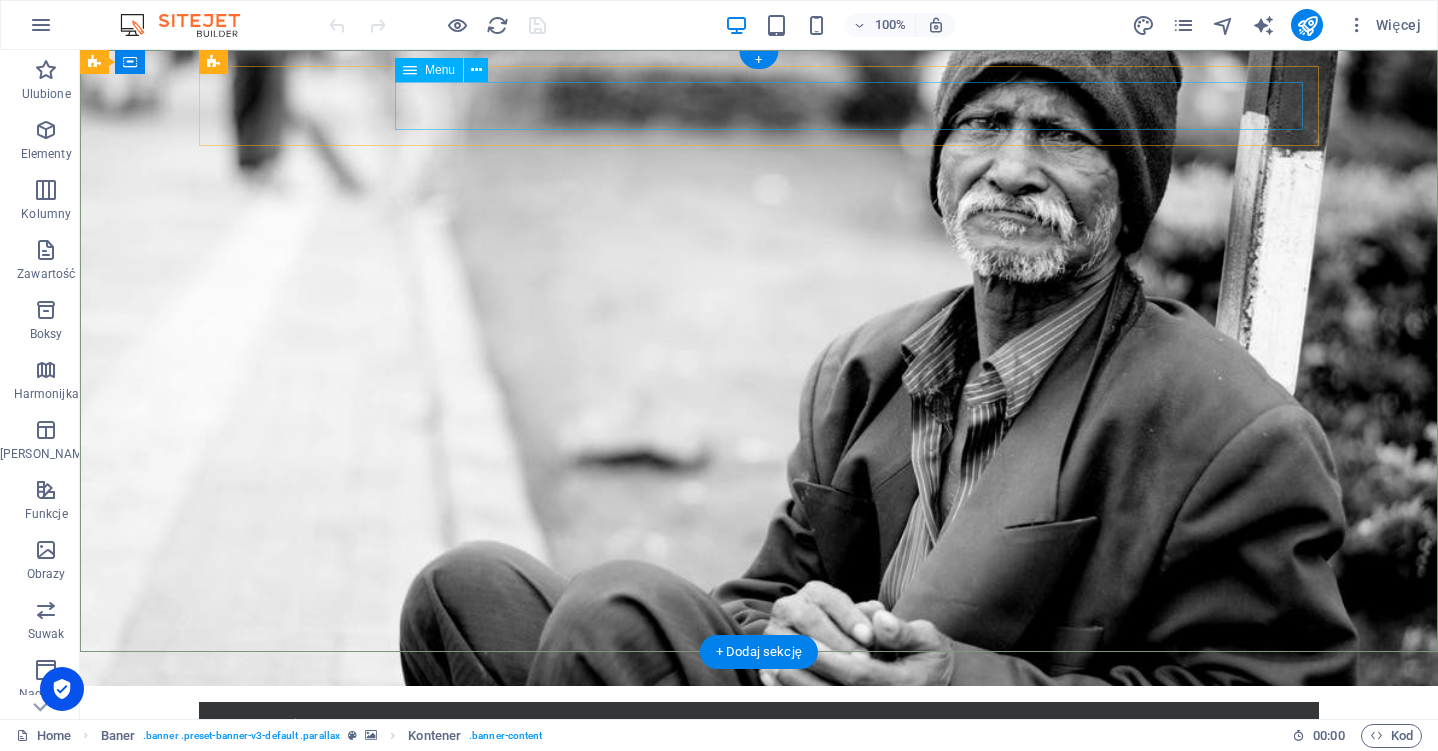 click on "Home About us What we do Projects Volunteers Donate" at bounding box center (759, 802) 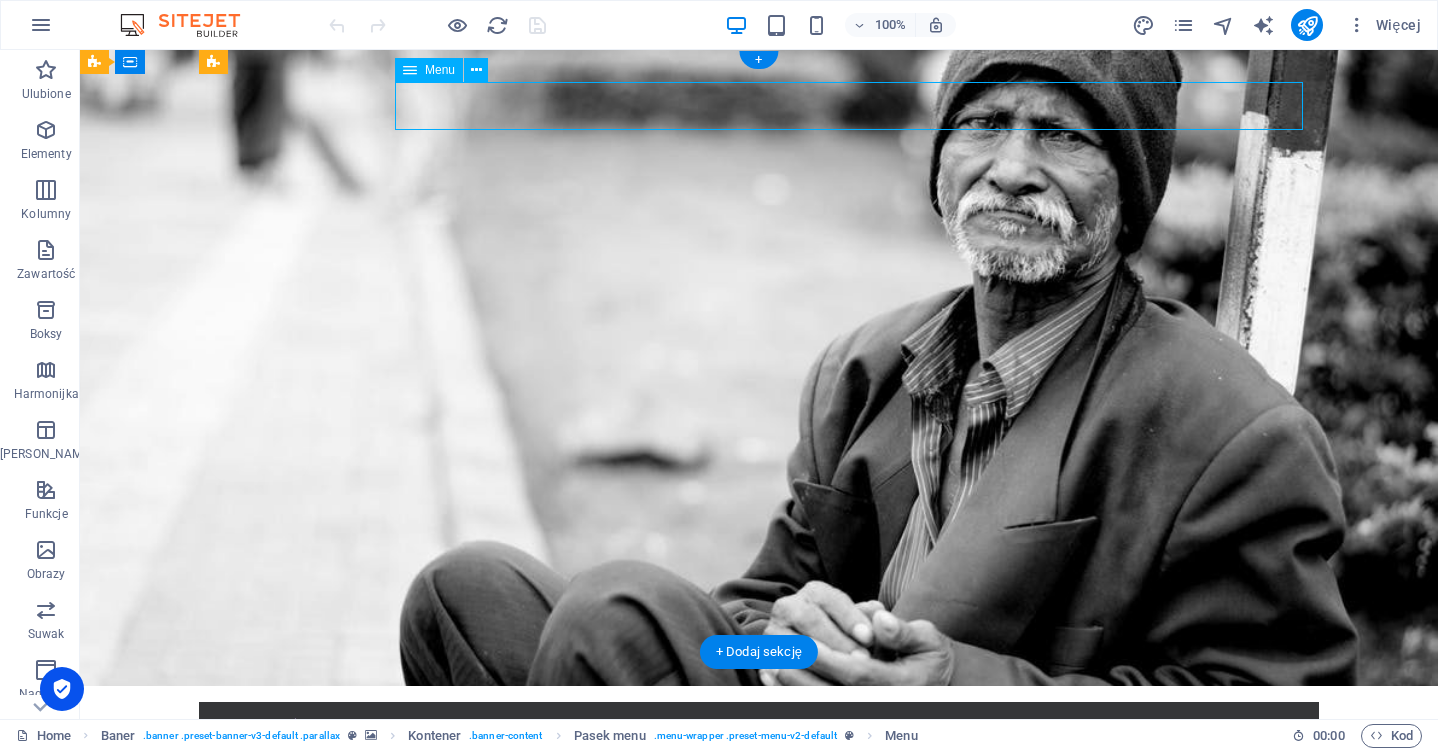 click on "Home About us What we do Projects Volunteers Donate" at bounding box center (759, 802) 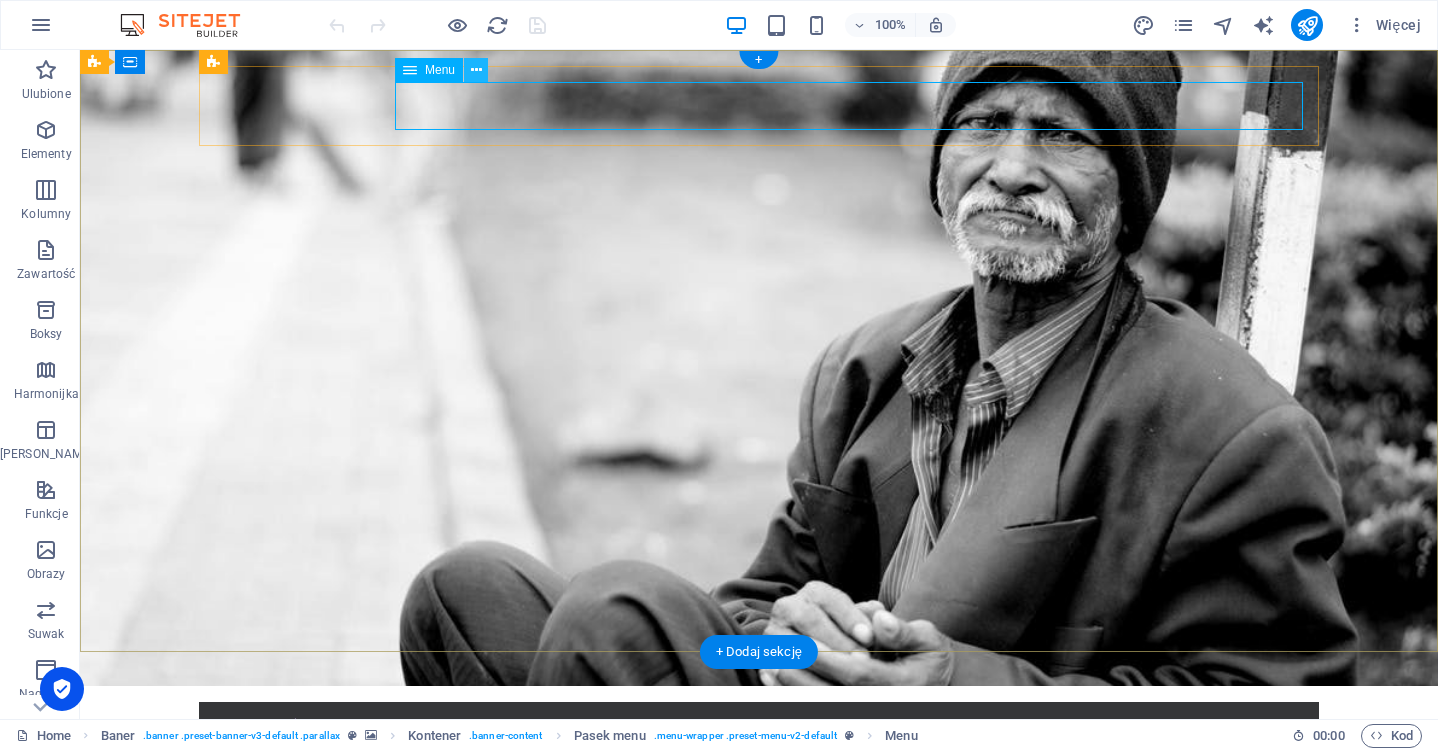 click at bounding box center (476, 70) 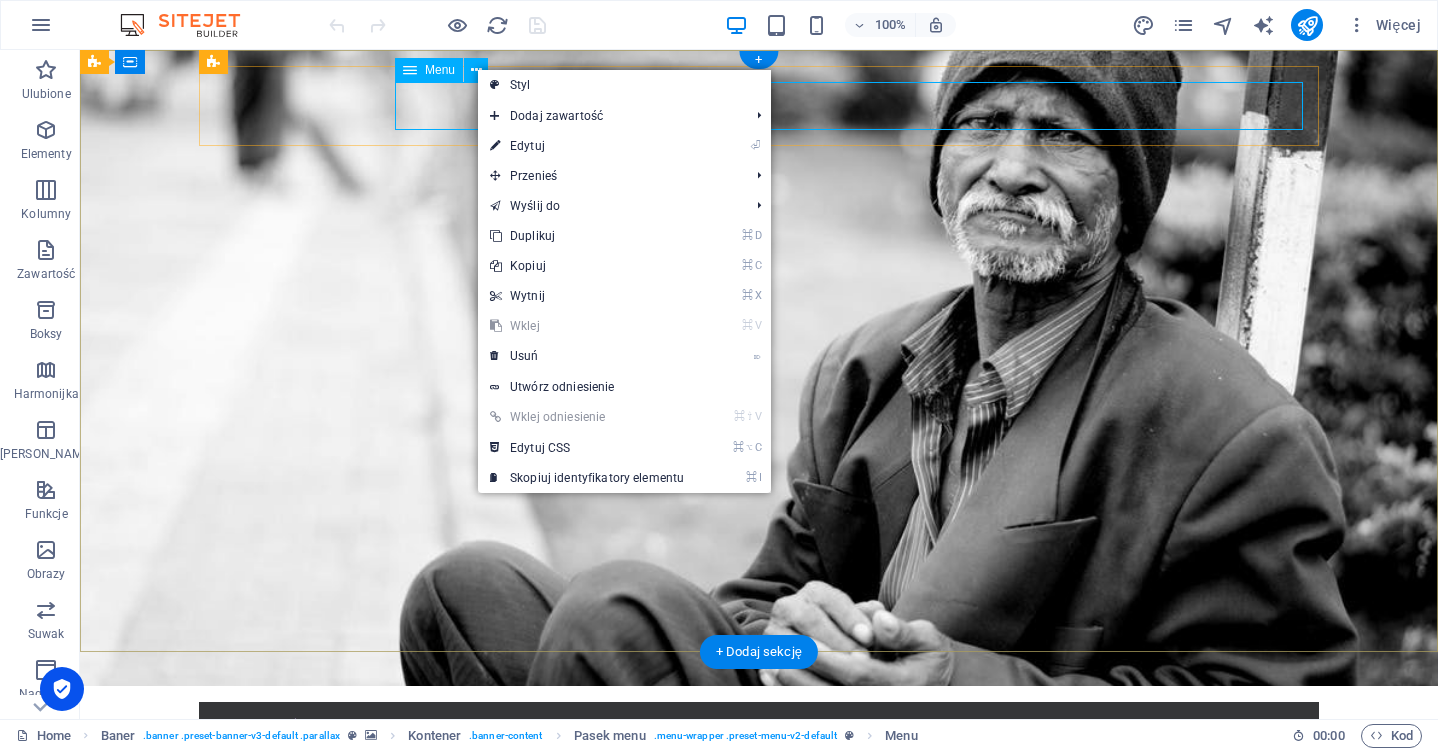 click on "Menu" at bounding box center (440, 70) 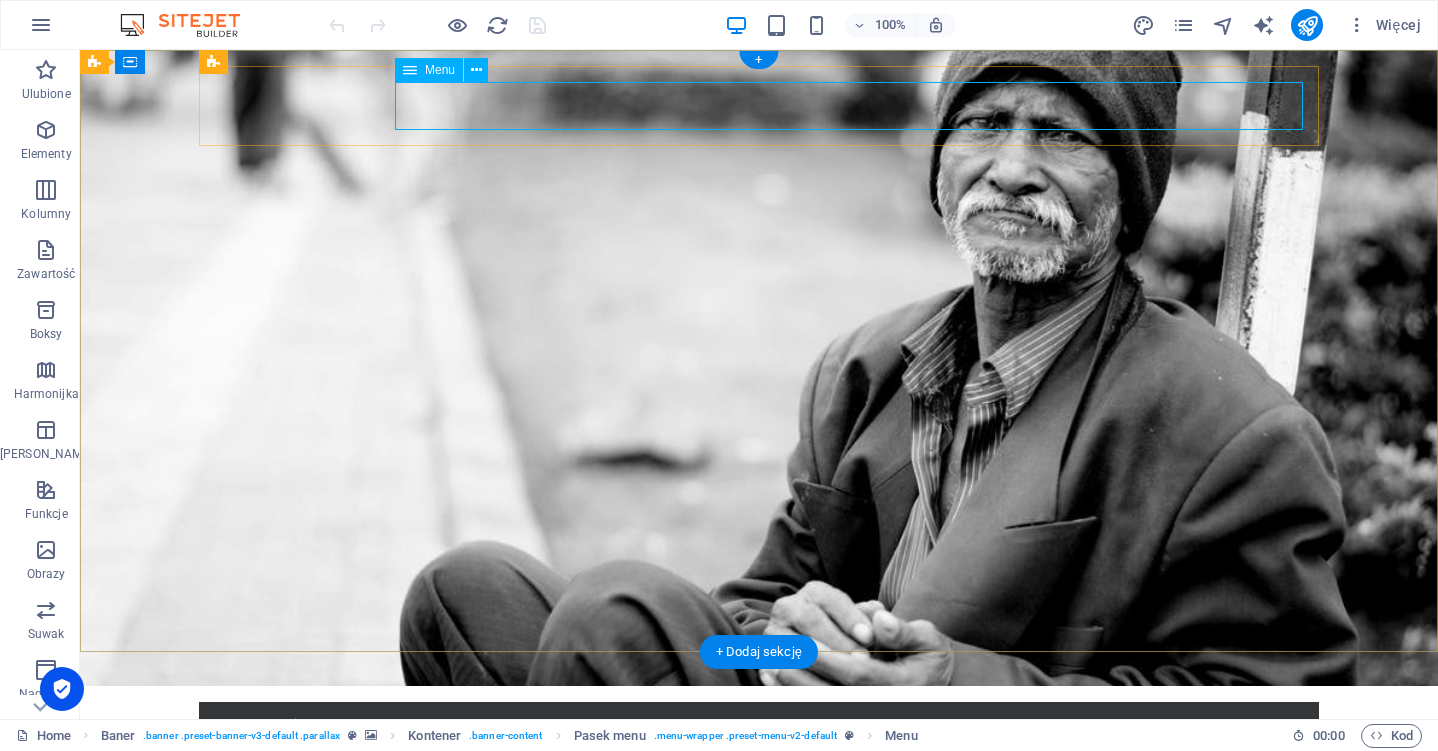 click on "Menu" at bounding box center [440, 70] 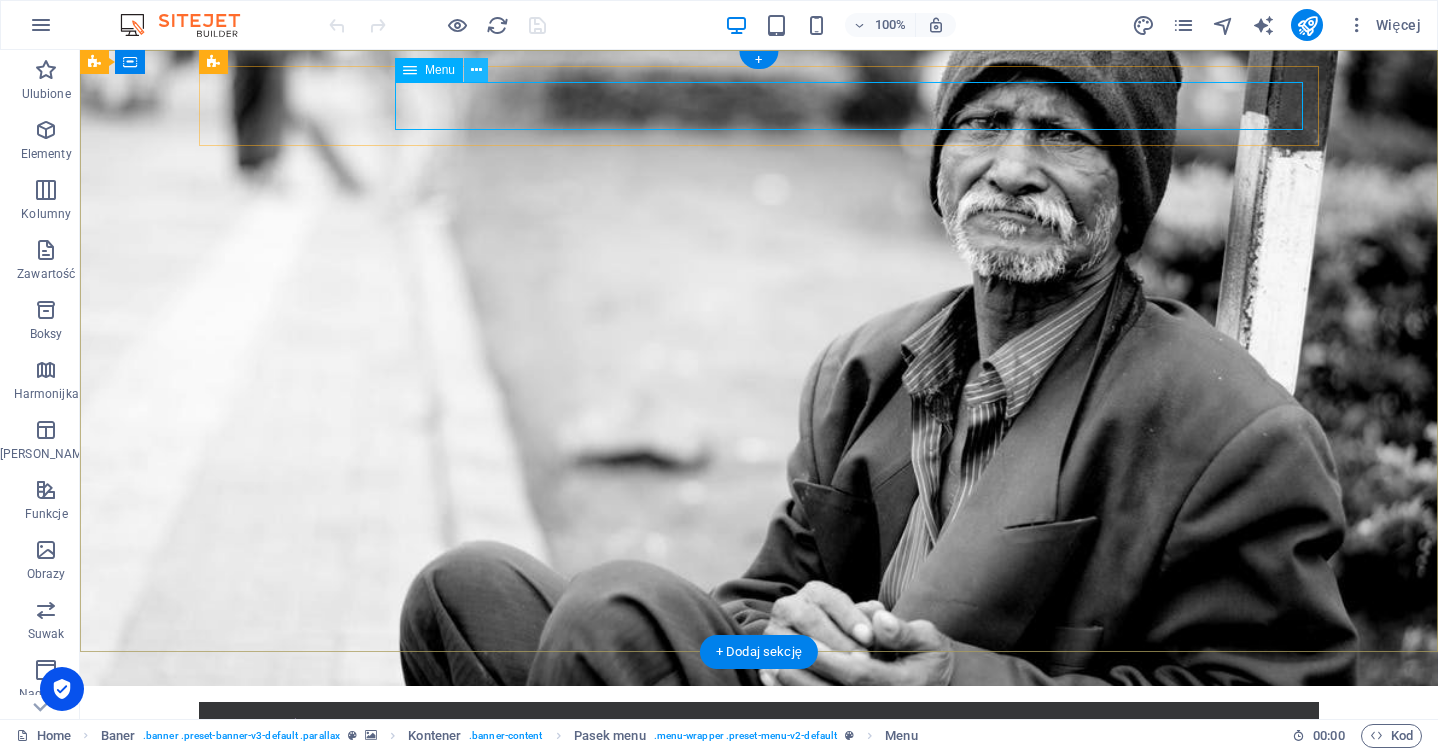 click at bounding box center (476, 70) 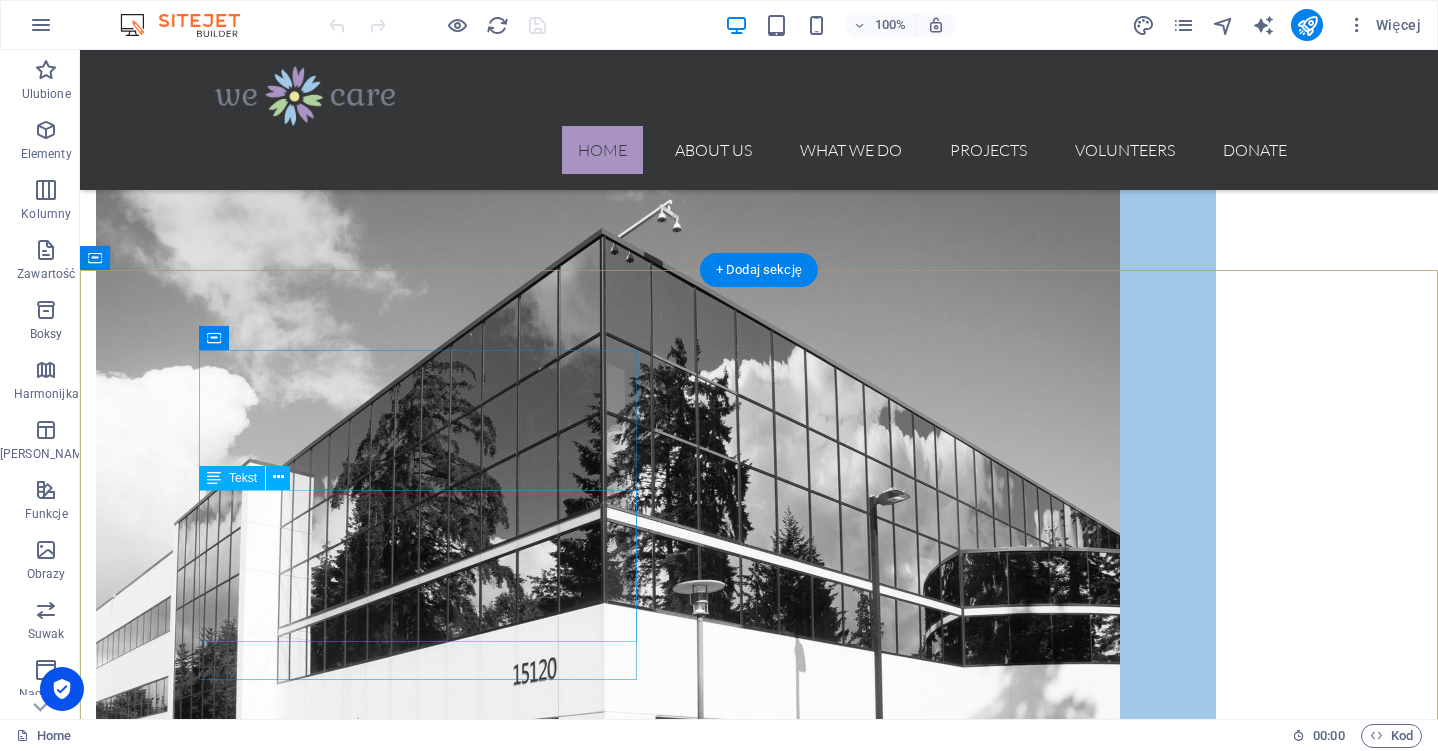 scroll, scrollTop: 0, scrollLeft: 0, axis: both 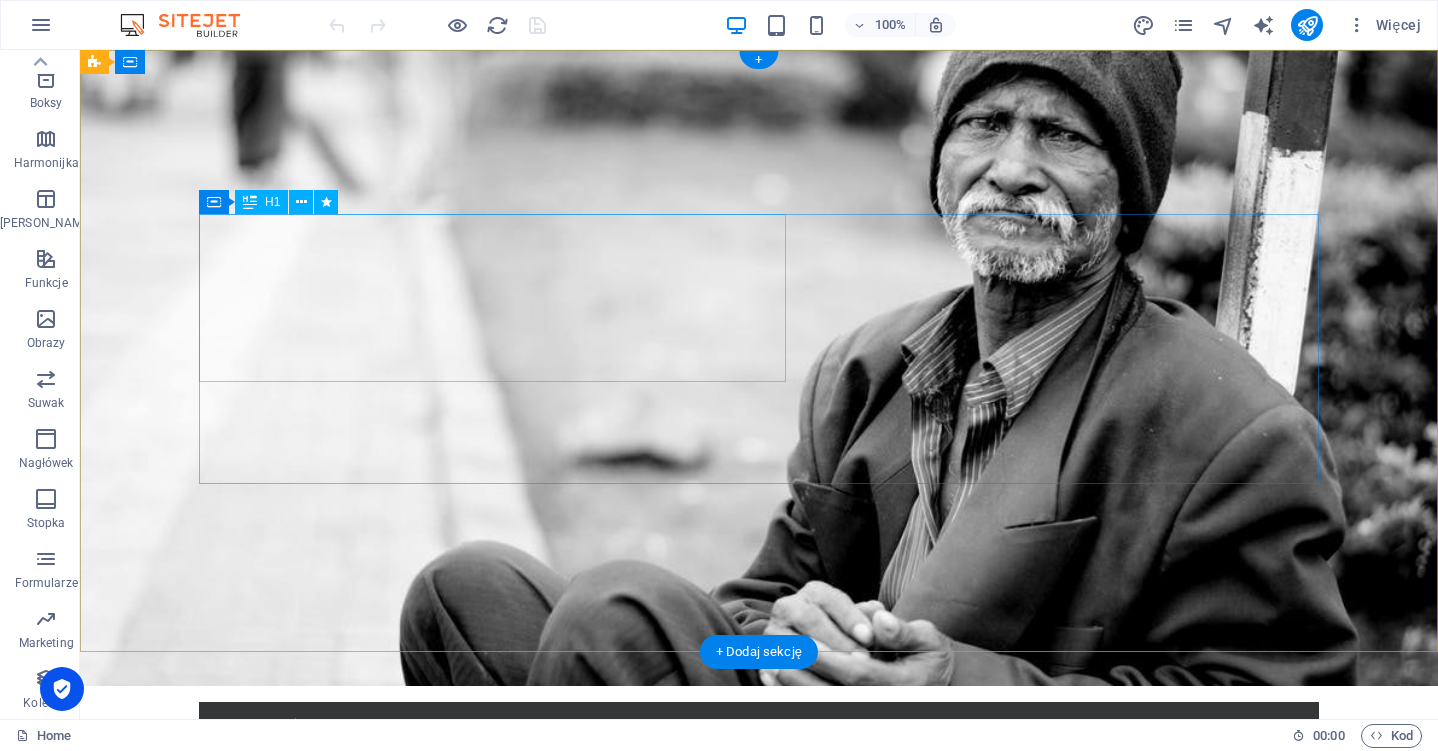 click on "Donate   and Help those in need." at bounding box center (759, 922) 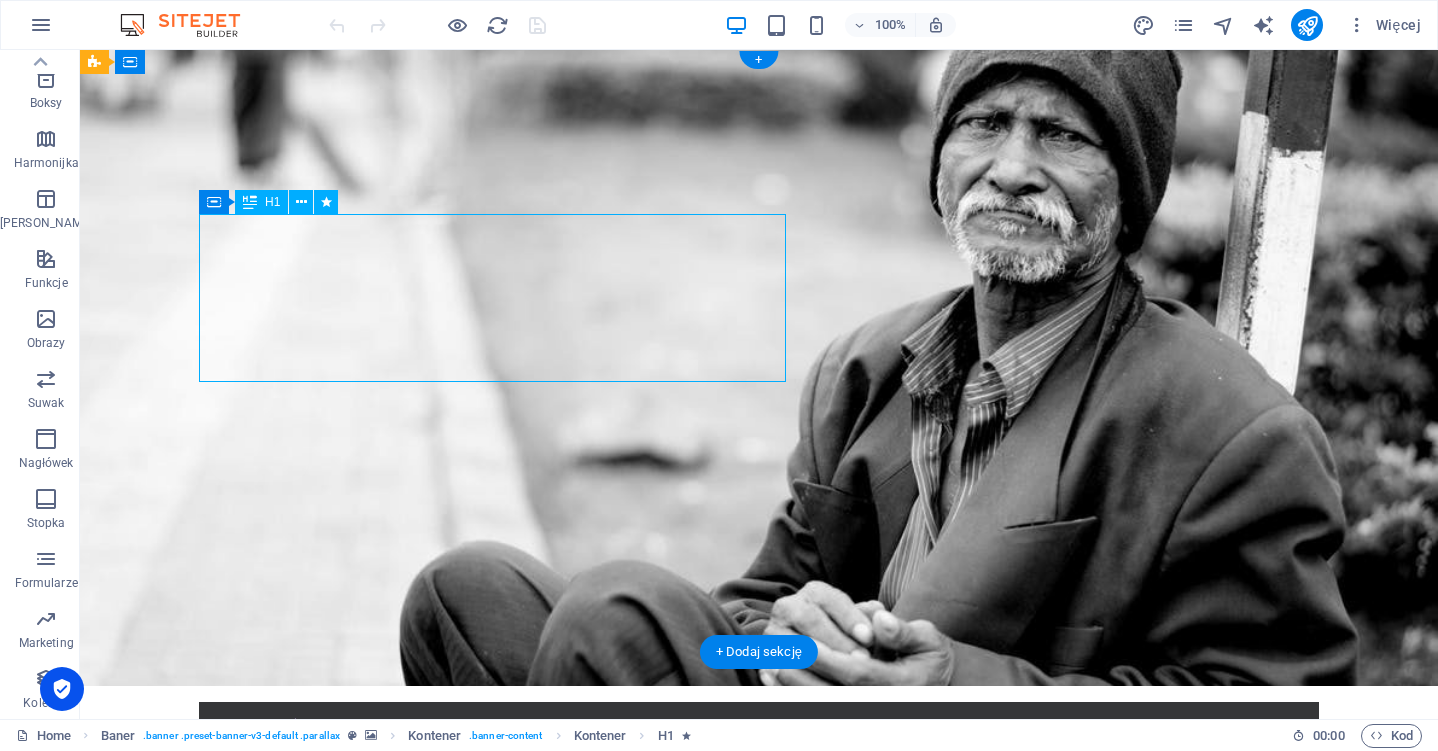 click on "Donate   and Help those in need." at bounding box center (759, 922) 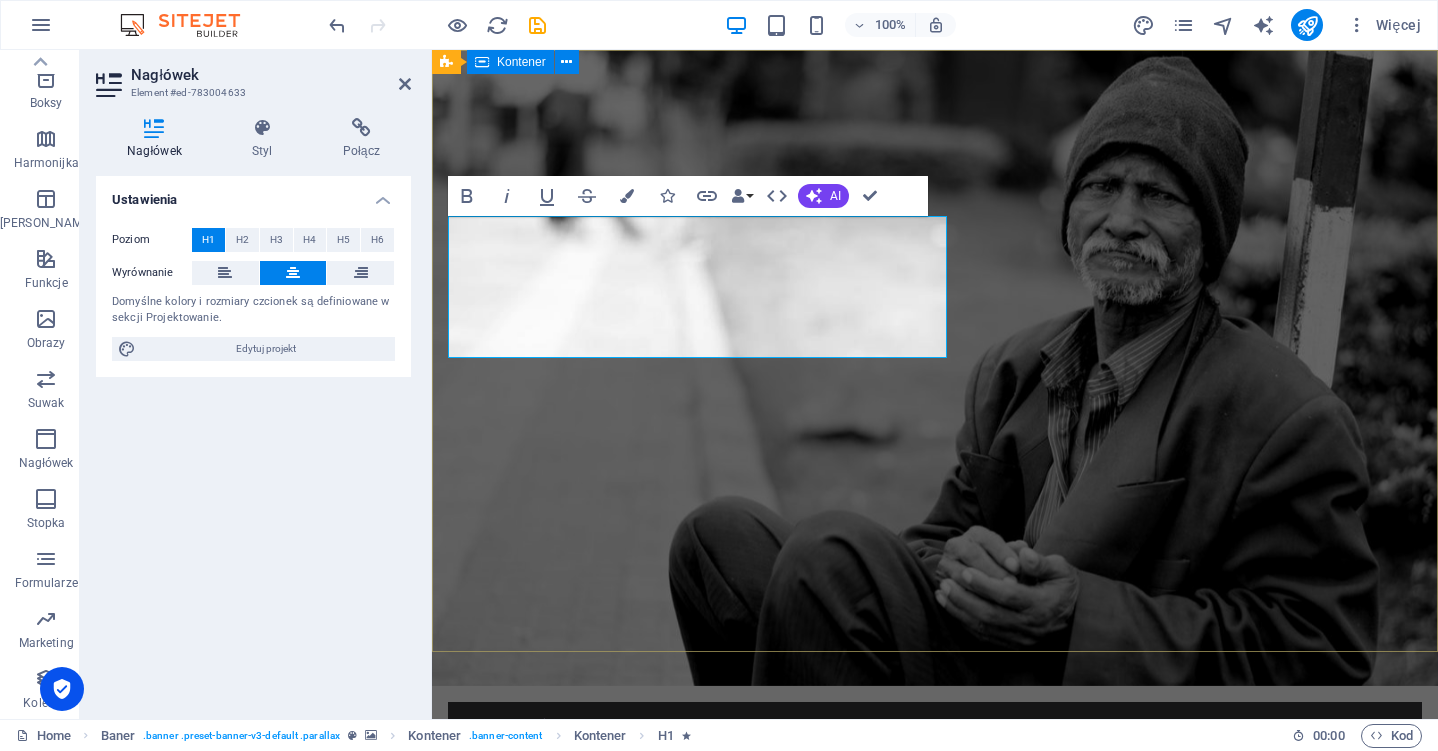 click on "Home About us What we do Projects Volunteers Donate Donate   and Help those in need. Let's build a better world together! Learn more" at bounding box center (935, 940) 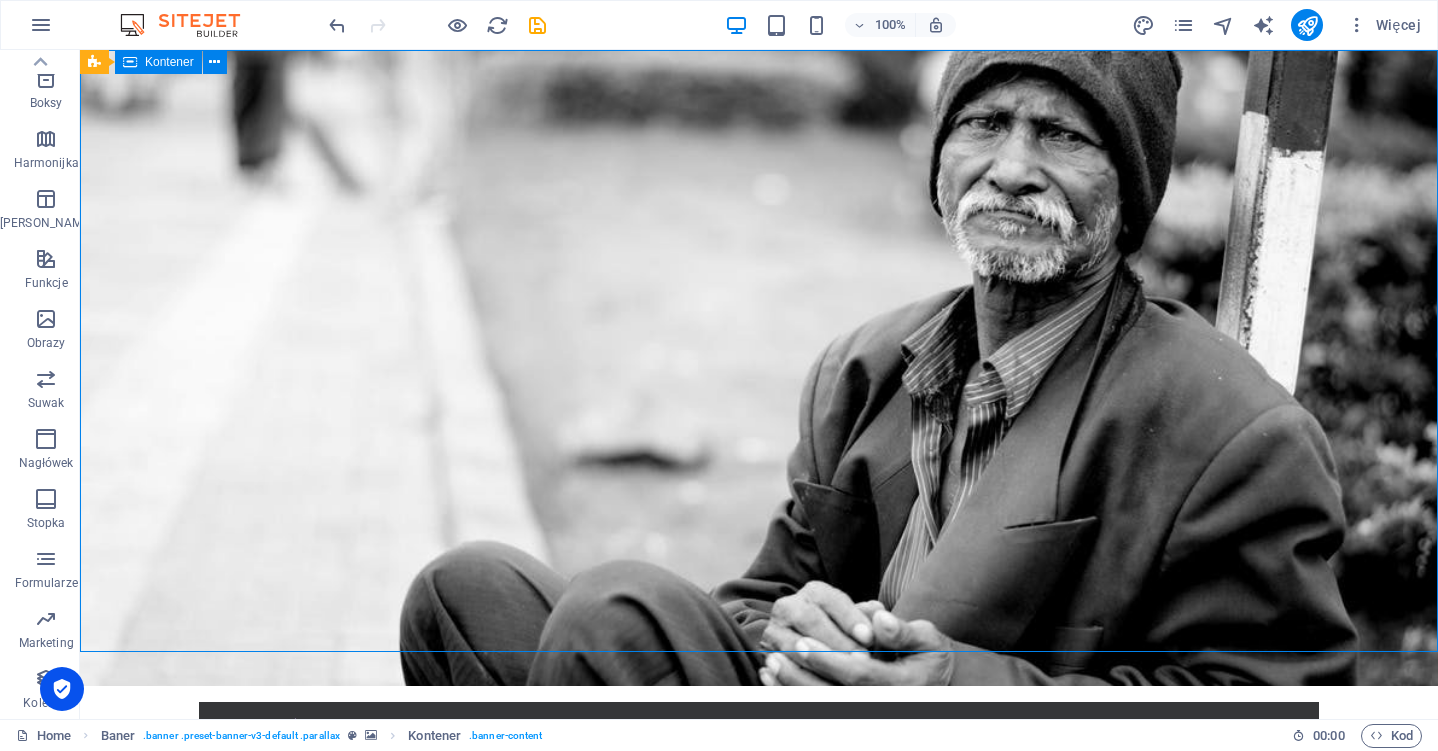 click on "Home About us What we do Projects Volunteers Donate Donate   and Help those in need. Let's build a better world together! Learn more" at bounding box center [759, 951] 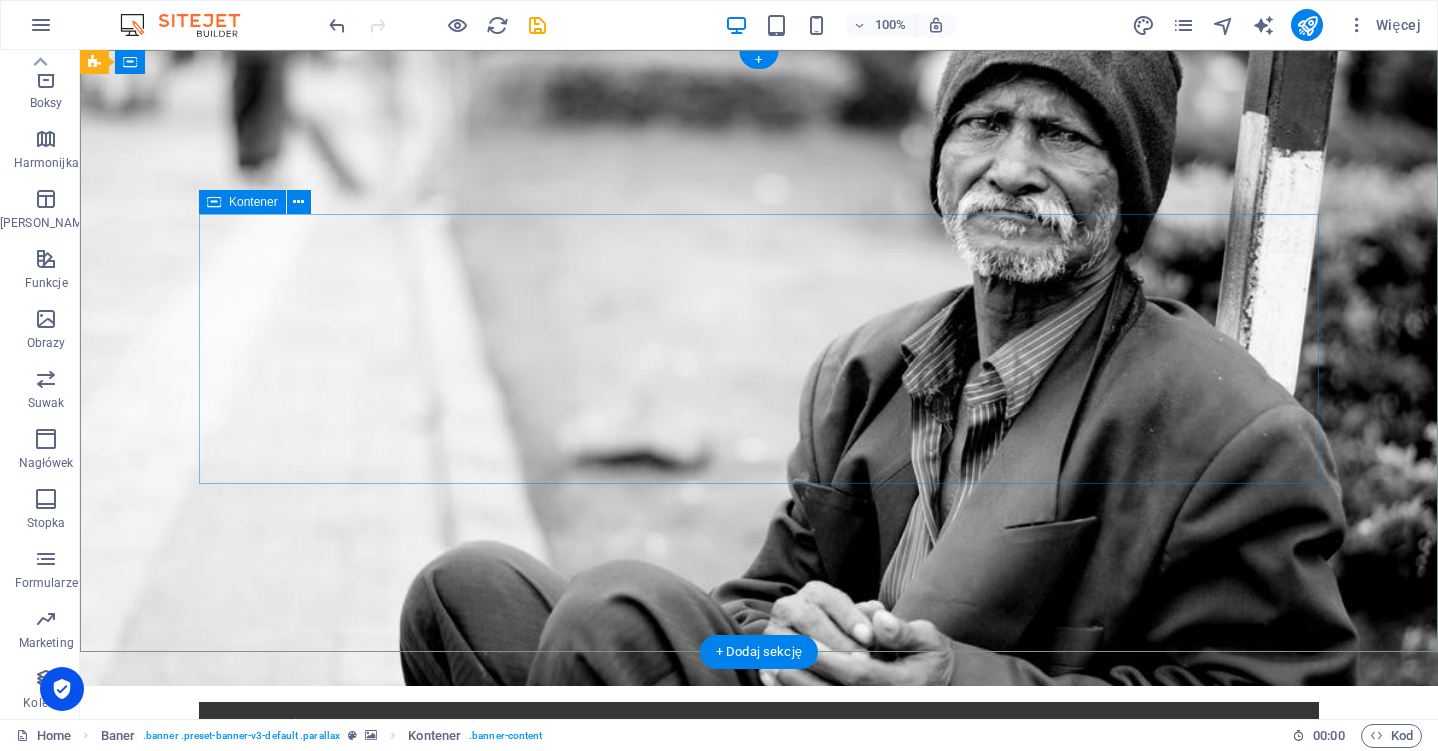 click on "Donate   and Help those in need. Let's build a better world together! Learn more" at bounding box center [759, 977] 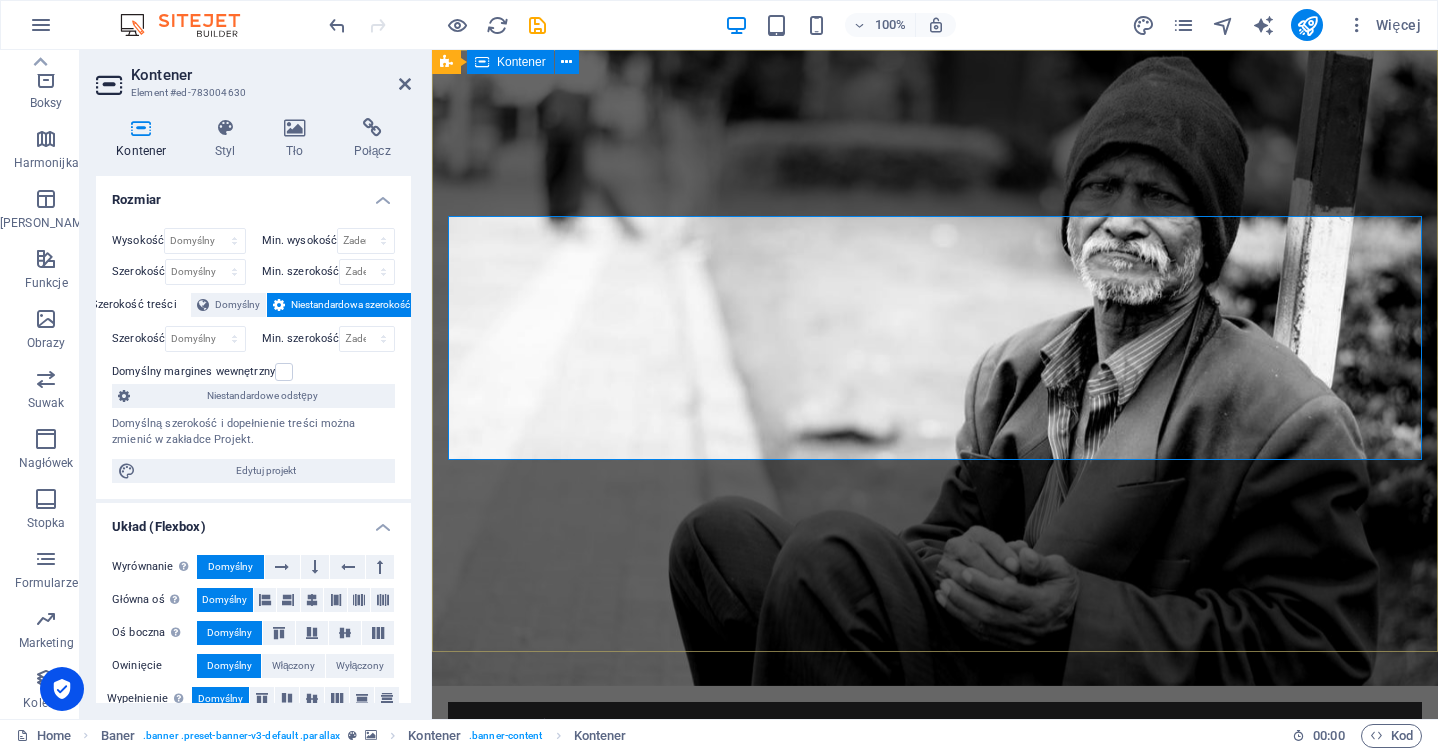 click on "Home About us What we do Projects Volunteers Donate Donate   and Help those in need. Let's build a better world together! Learn more" at bounding box center [935, 940] 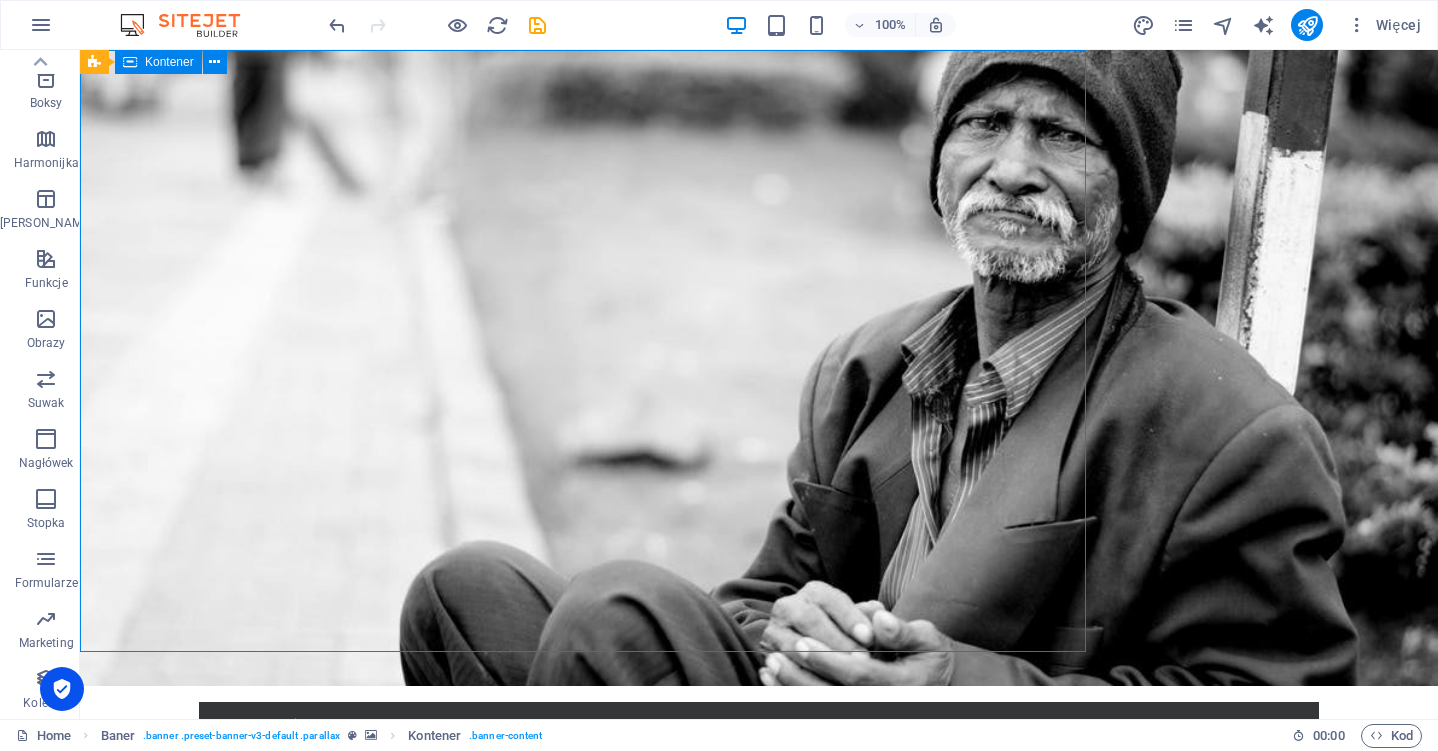 click on "Home About us What we do Projects Volunteers Donate Donate   and Help those in need. Let's build a better world together! Learn more" at bounding box center [759, 951] 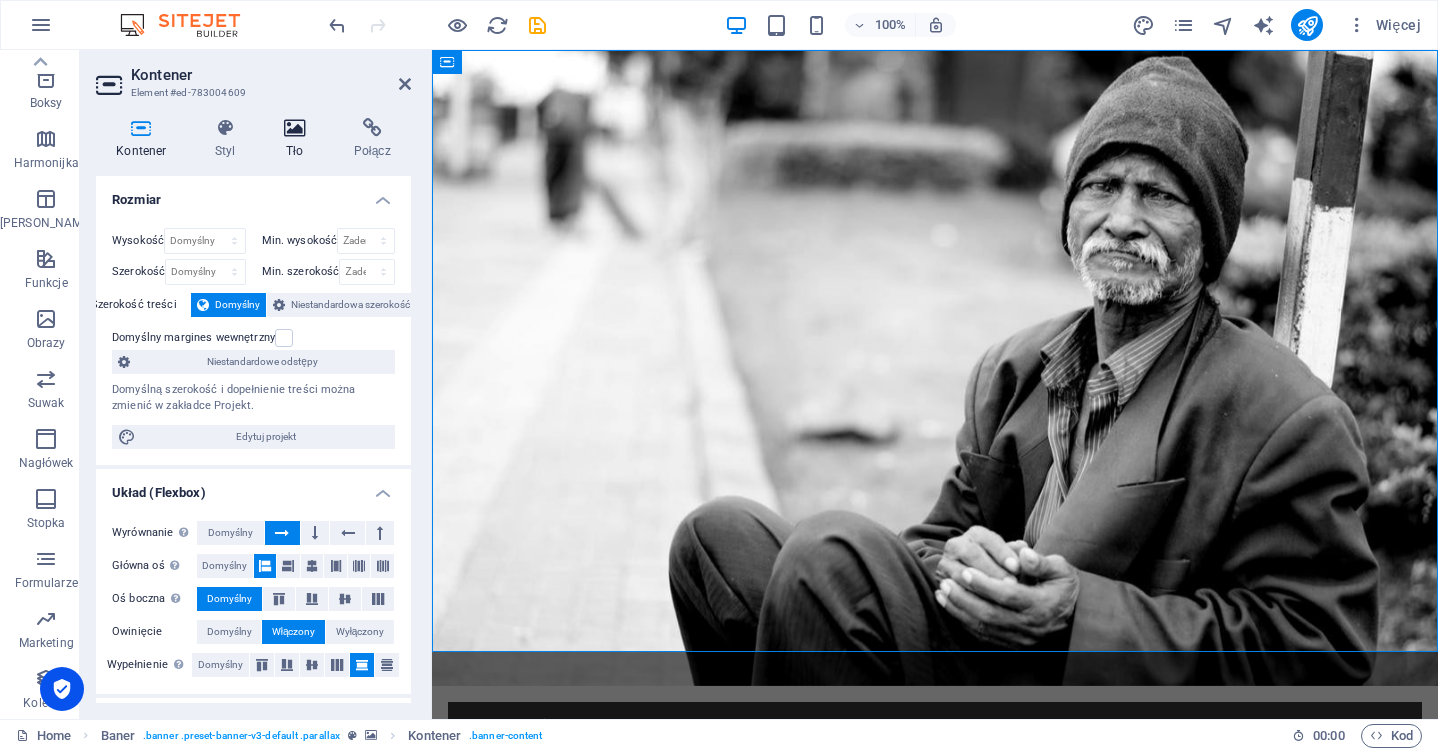 click at bounding box center [295, 128] 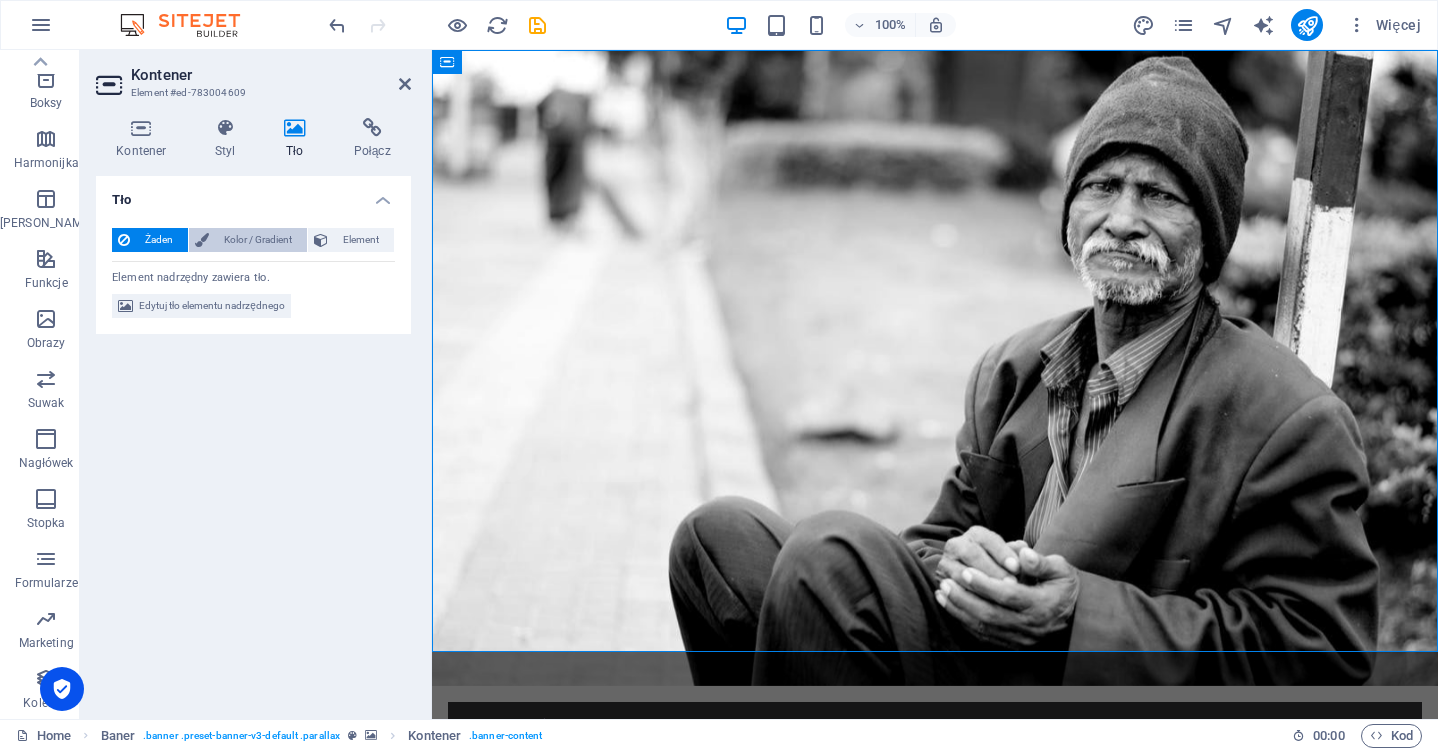 click on "Kolor / Gradient" at bounding box center [258, 240] 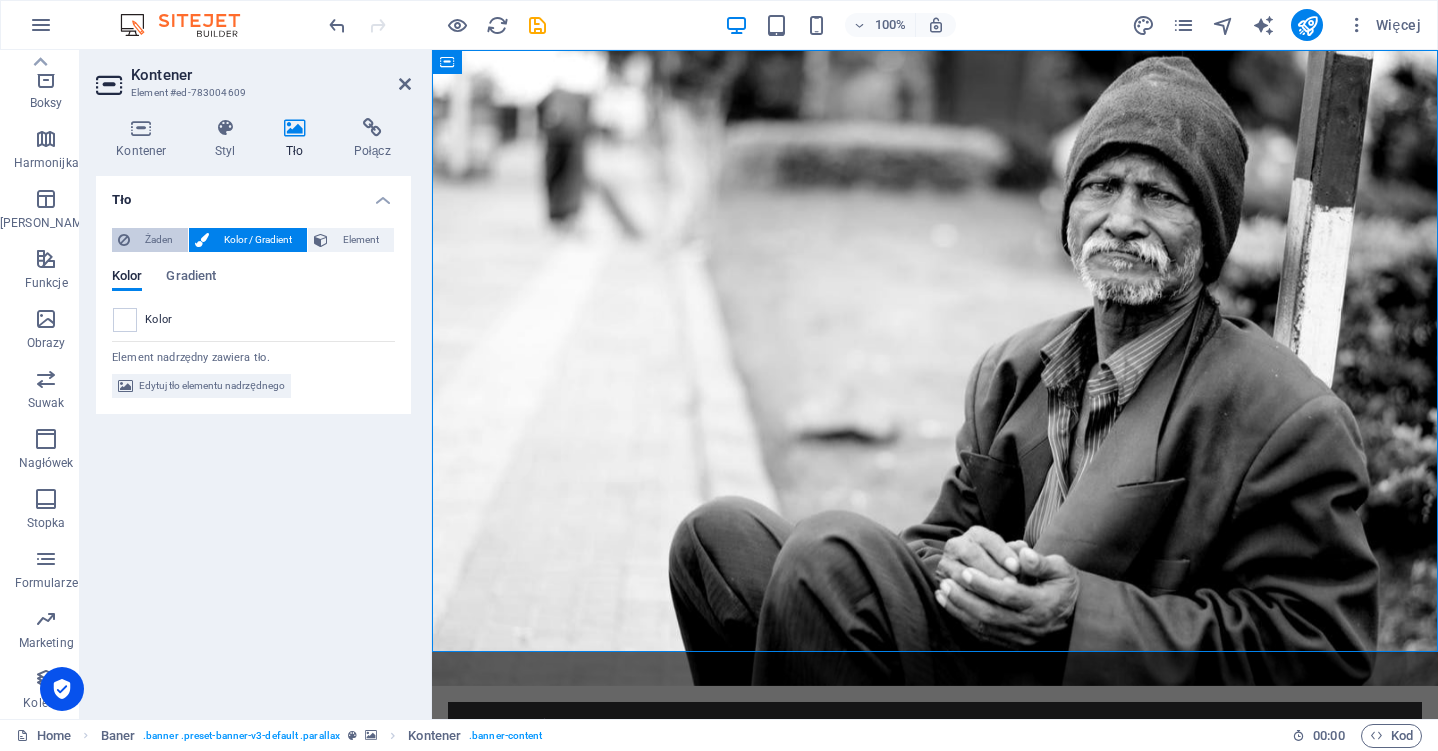 click on "Żaden" at bounding box center (159, 240) 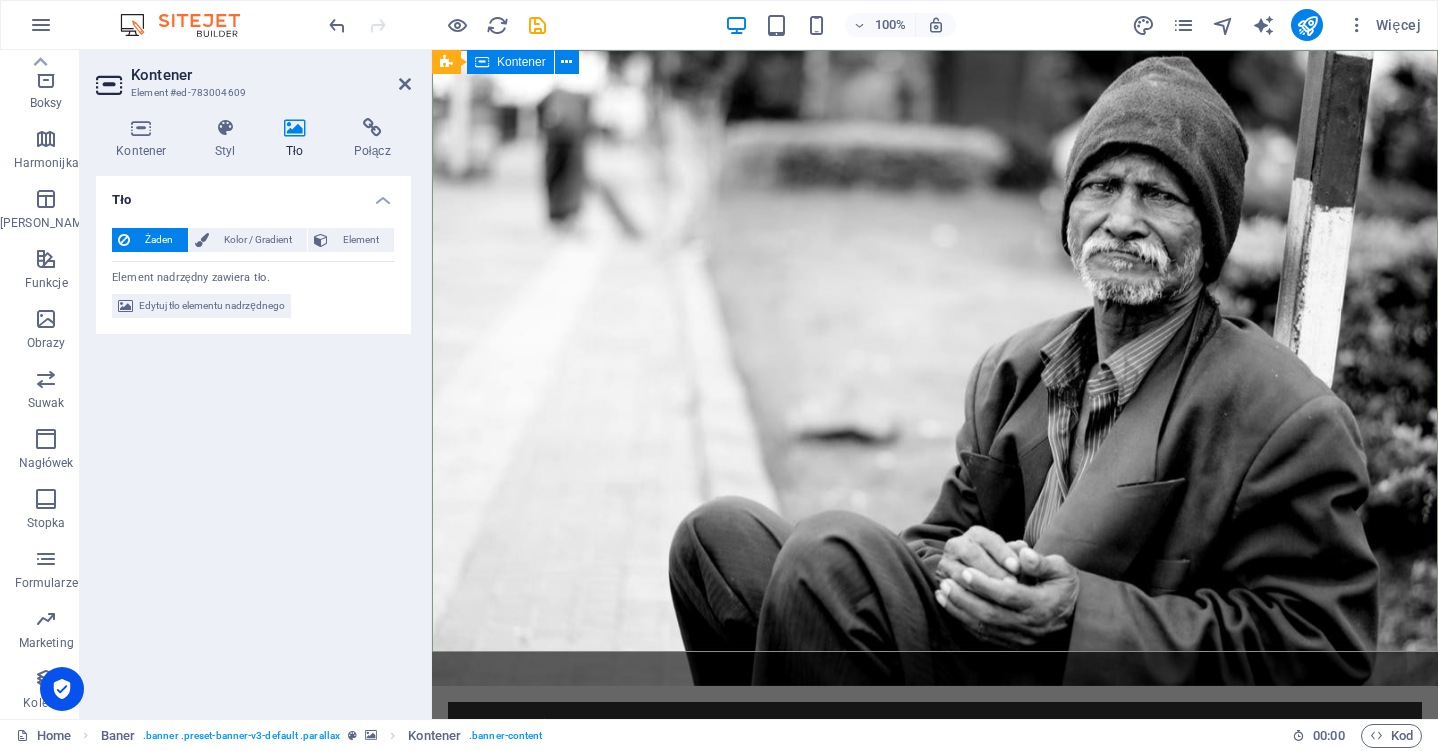 click on "Home About us What we do Projects Volunteers Donate Donate   and Help those in need. Let's build a better world together! Learn more" at bounding box center [935, 940] 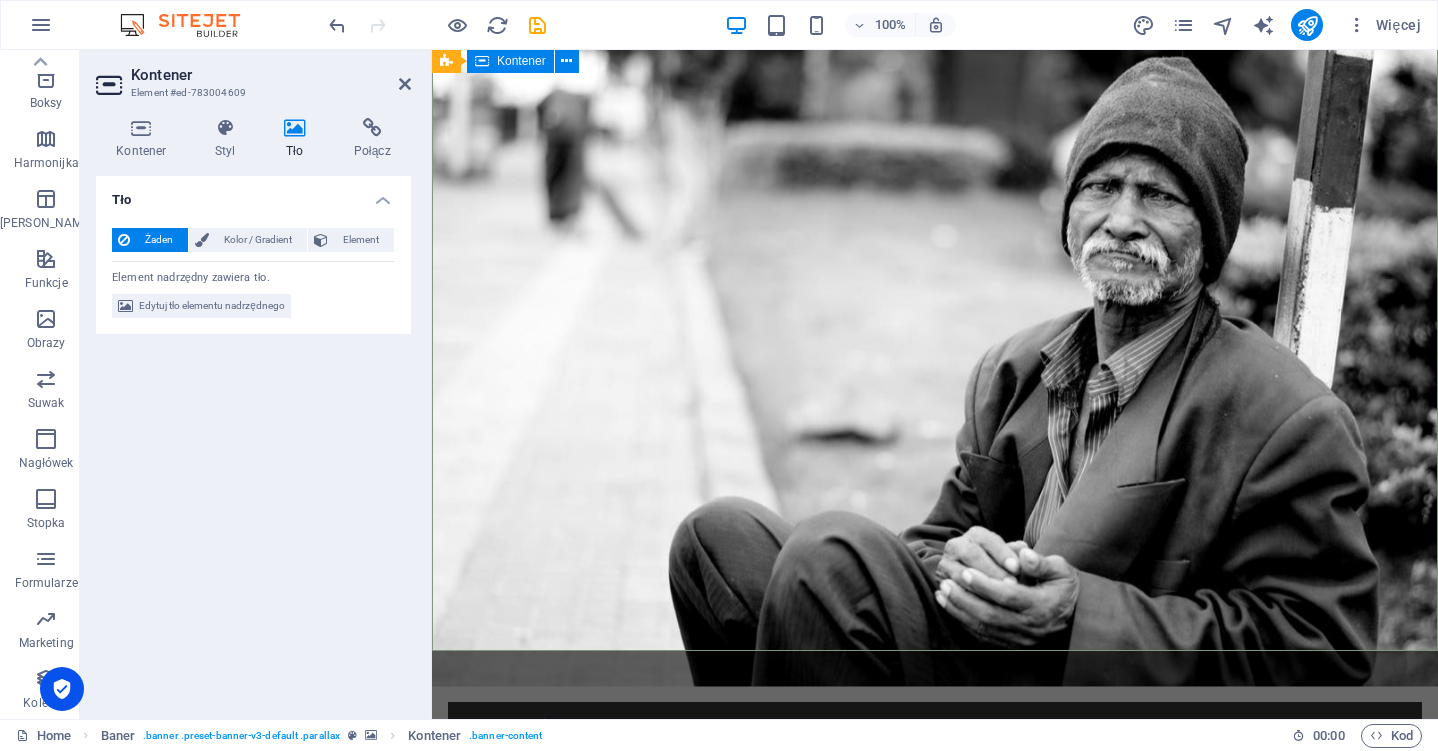 scroll, scrollTop: 1, scrollLeft: 0, axis: vertical 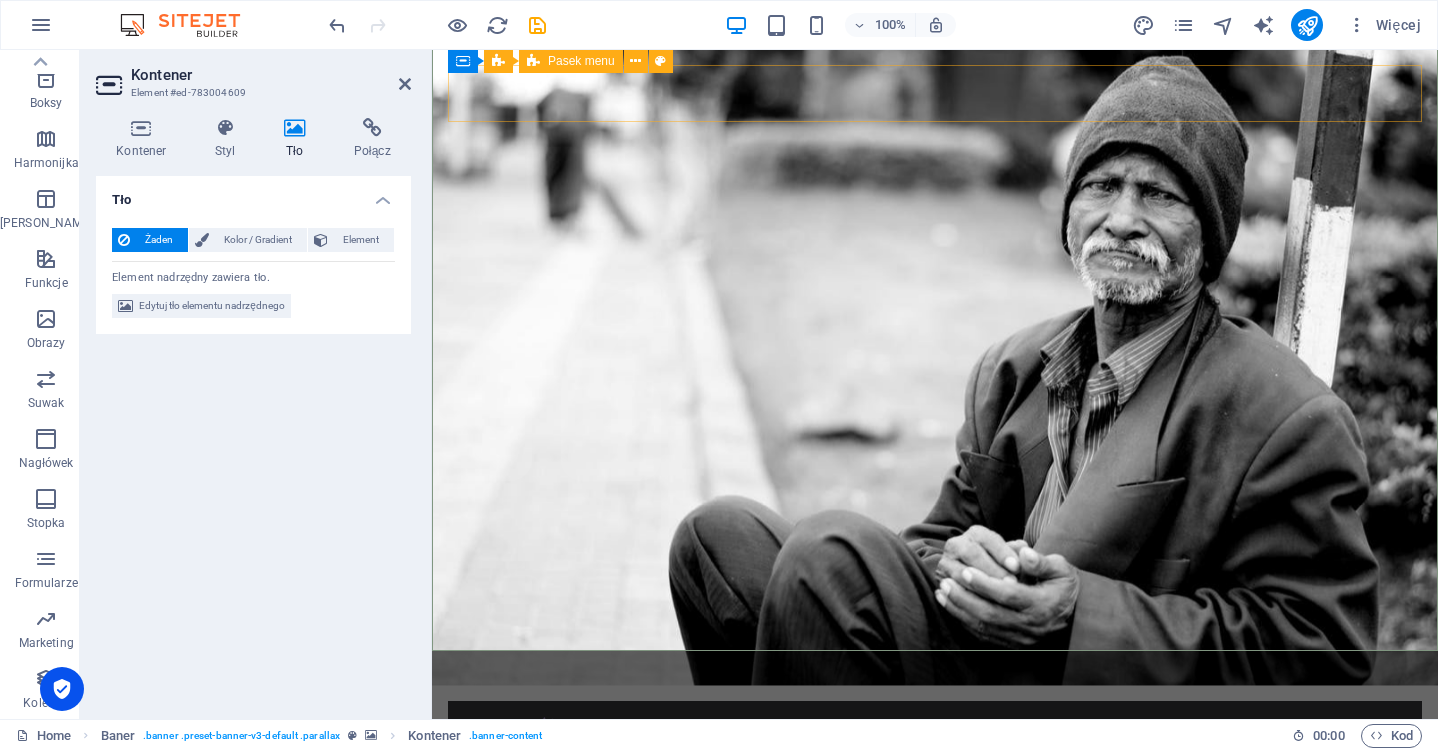 click on "Home About us What we do Projects Volunteers Donate" at bounding box center (935, 772) 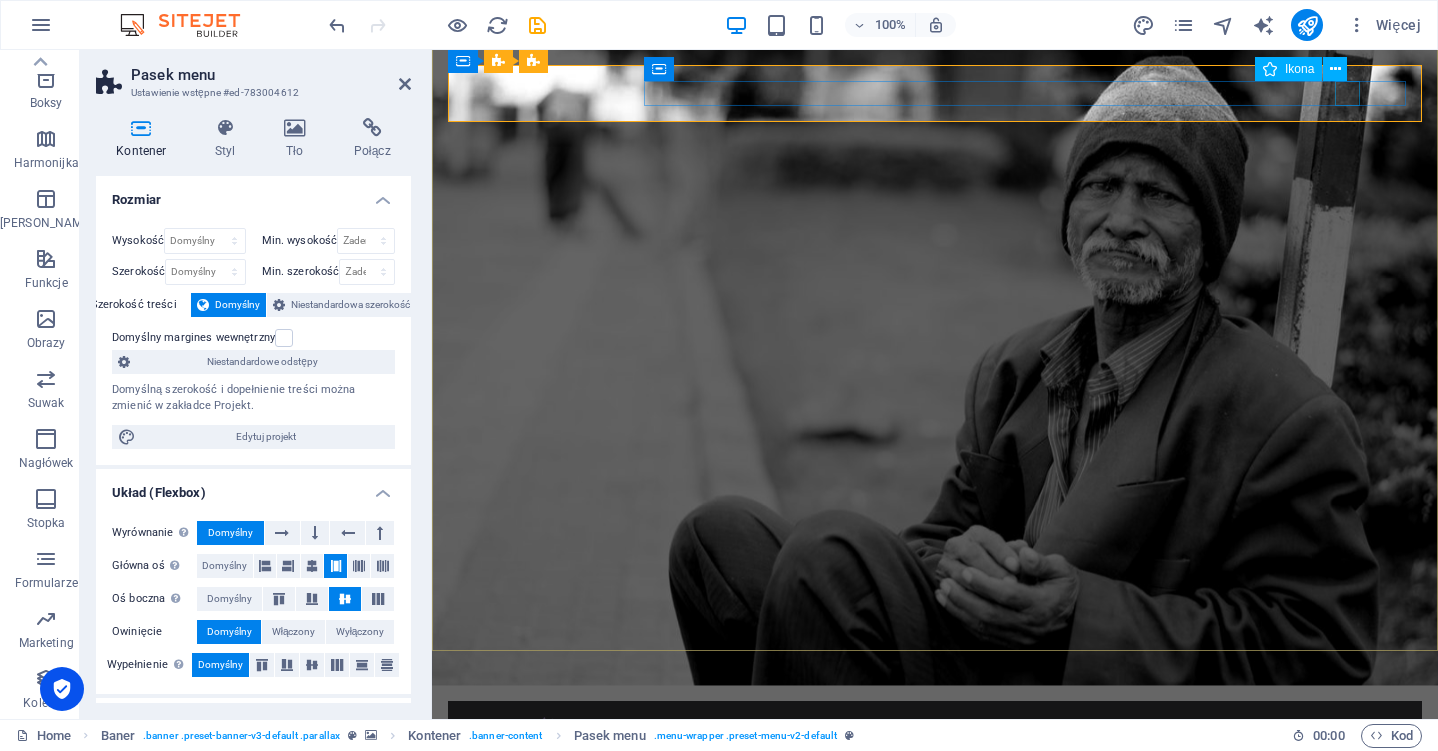 click at bounding box center [927, 789] 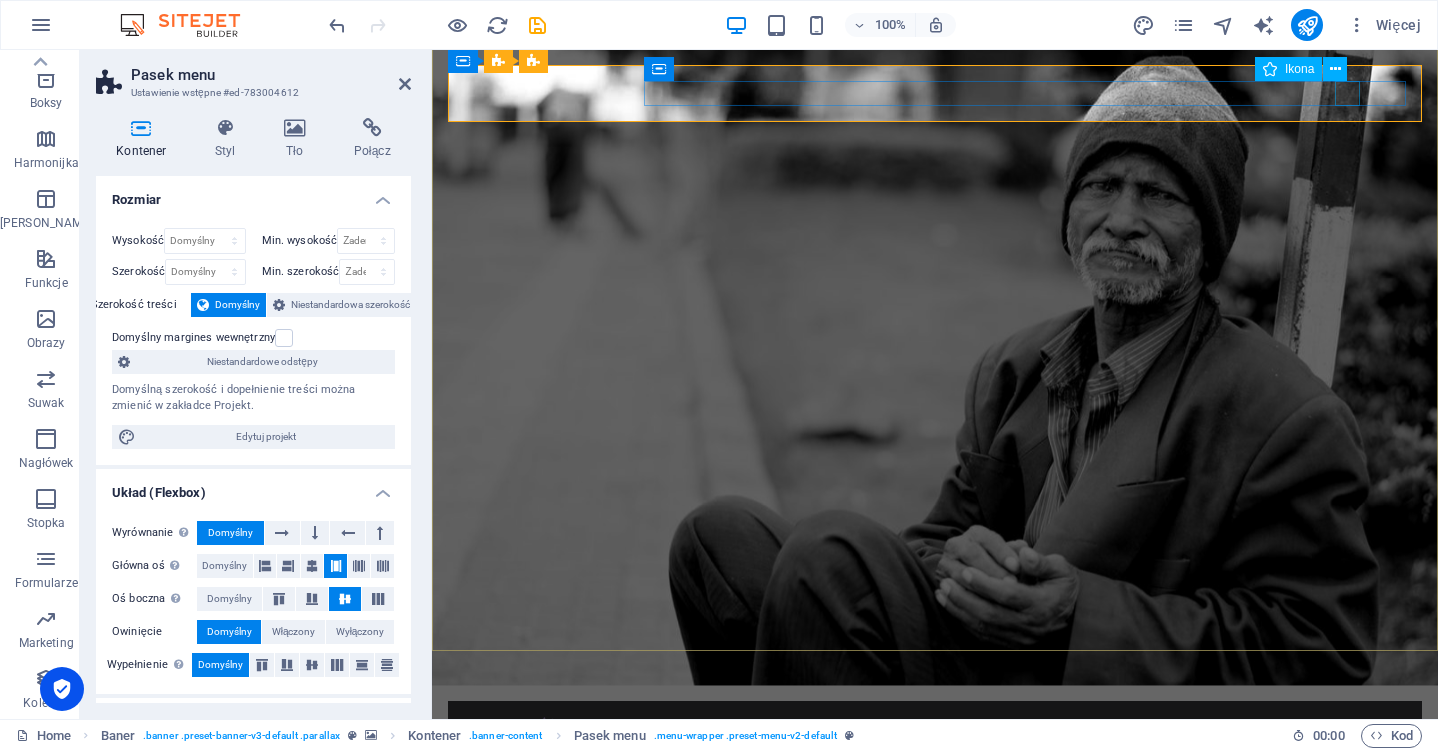 click at bounding box center [927, 789] 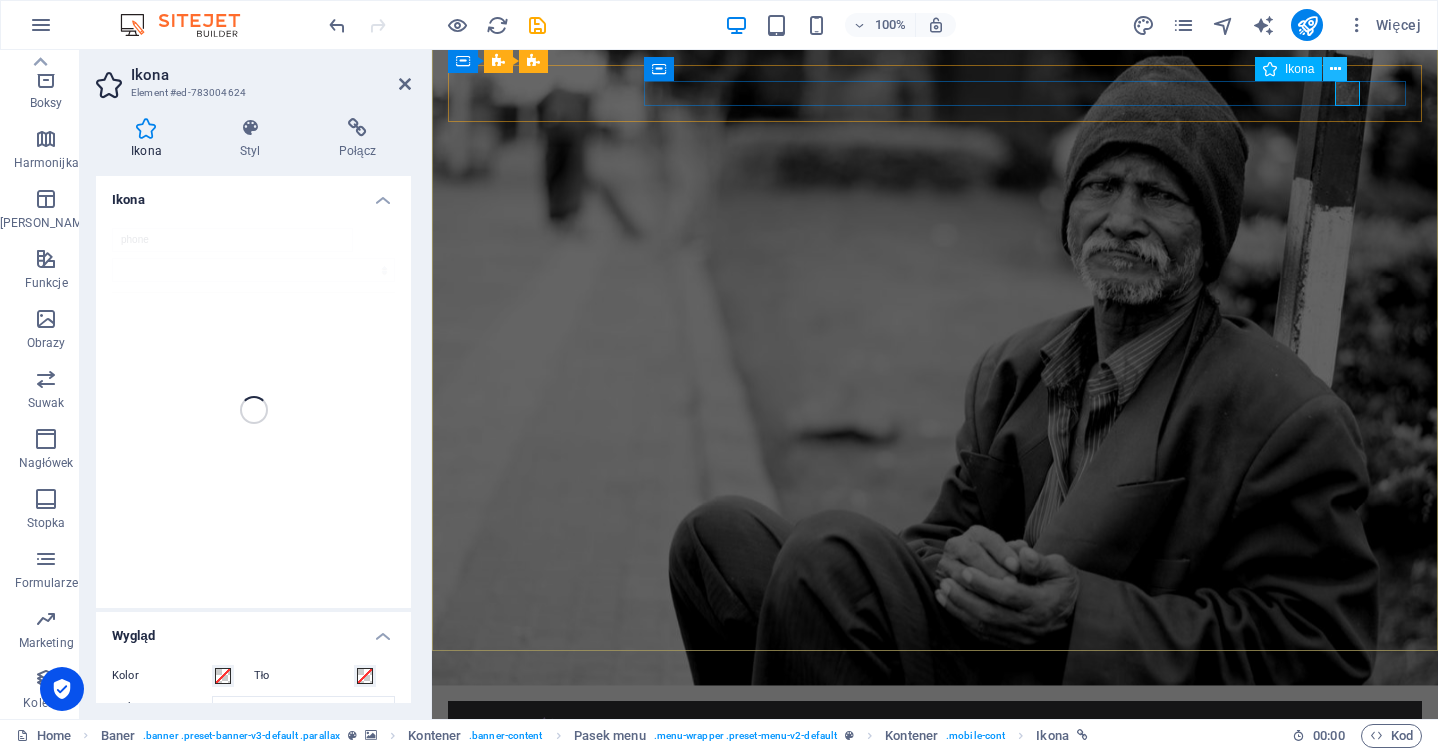 click at bounding box center [1335, 69] 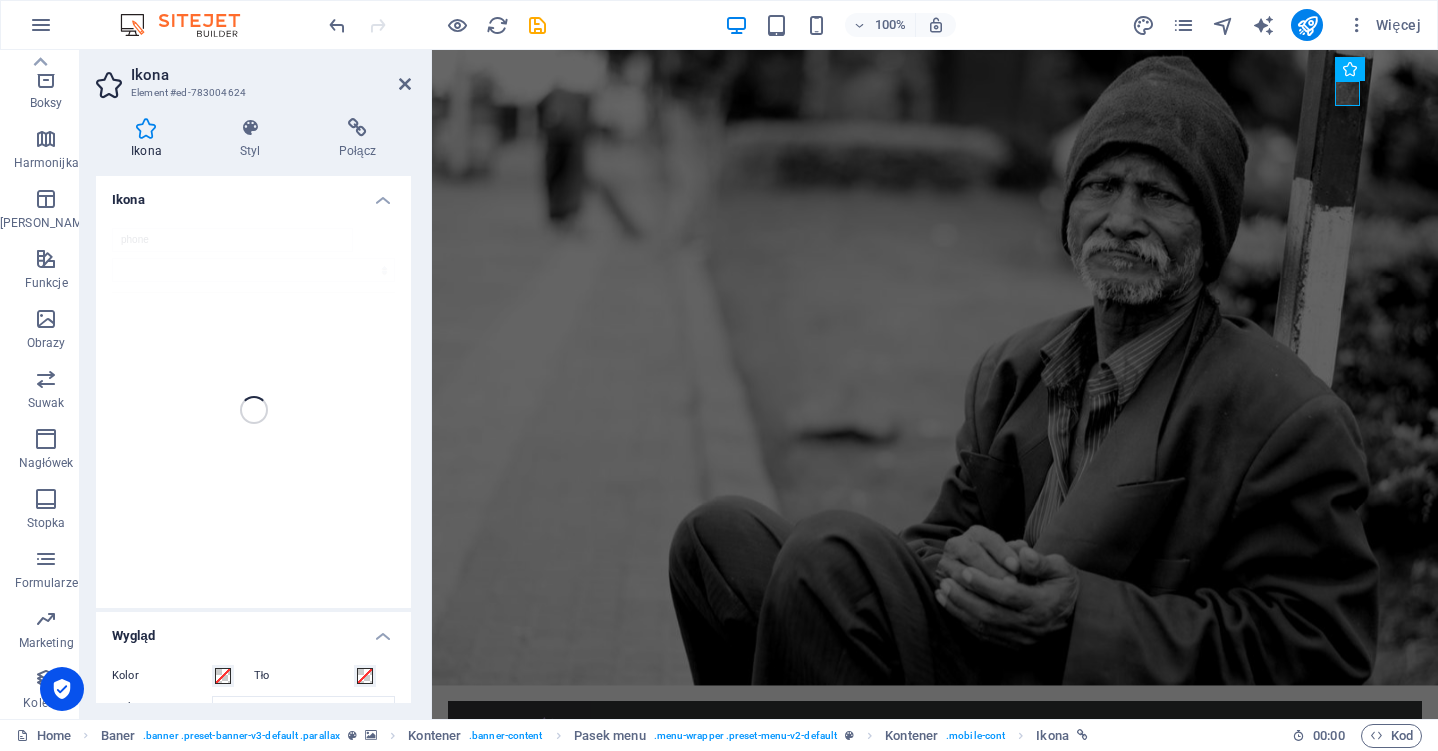 click on "Ikona Styl Połącz Ikona phone Wygląd Kolor Tło Tryb Skaluj Lewy Wycentruj Do prawej Szerokość Domyślny automatycznie px rem % em vh vw Wysokość Domyślny automatycznie px rem em vh vw Margines wewnętrzny Domyślny px rem % em vh vw Szerokość obrysu Domyślny px rem % em vh vw Kolor obrysu Efekt przepełnienia Wyrównanie Wyrównanie Cień Domyślny Żaden Na zewnątrz Kolor Przesunięcie X 0 px rem vh vw Przesunięcie Y 0 px rem vh vw Rozmyj 0 px rem % vh vw Tekst Alternatywny tekst Tekst alternatywny jest używany przez urządzenia, które nie mogą wyświetlać obrazów (np. wyszukiwarki obrazów) i powinien być dodany do każdego obrazu, aby poprawić dostępność strony. Pasek menu Element Układ Jak ten element rozwija się w obrębie układu (Flexbox). Rozmiar Domyślny automatycznie px % 1/1 1/2 1/3 1/4 1/5 1/6 1/7 1/8 1/9 1/10 Powiększ Zmniejsz Zamówienie Układ kontenera Widoczny Widoczny Nieprzezroczystość 100 % Efekt przepełnienia Odstępy Margines Domyślny automatycznie px % vw" at bounding box center [253, 410] 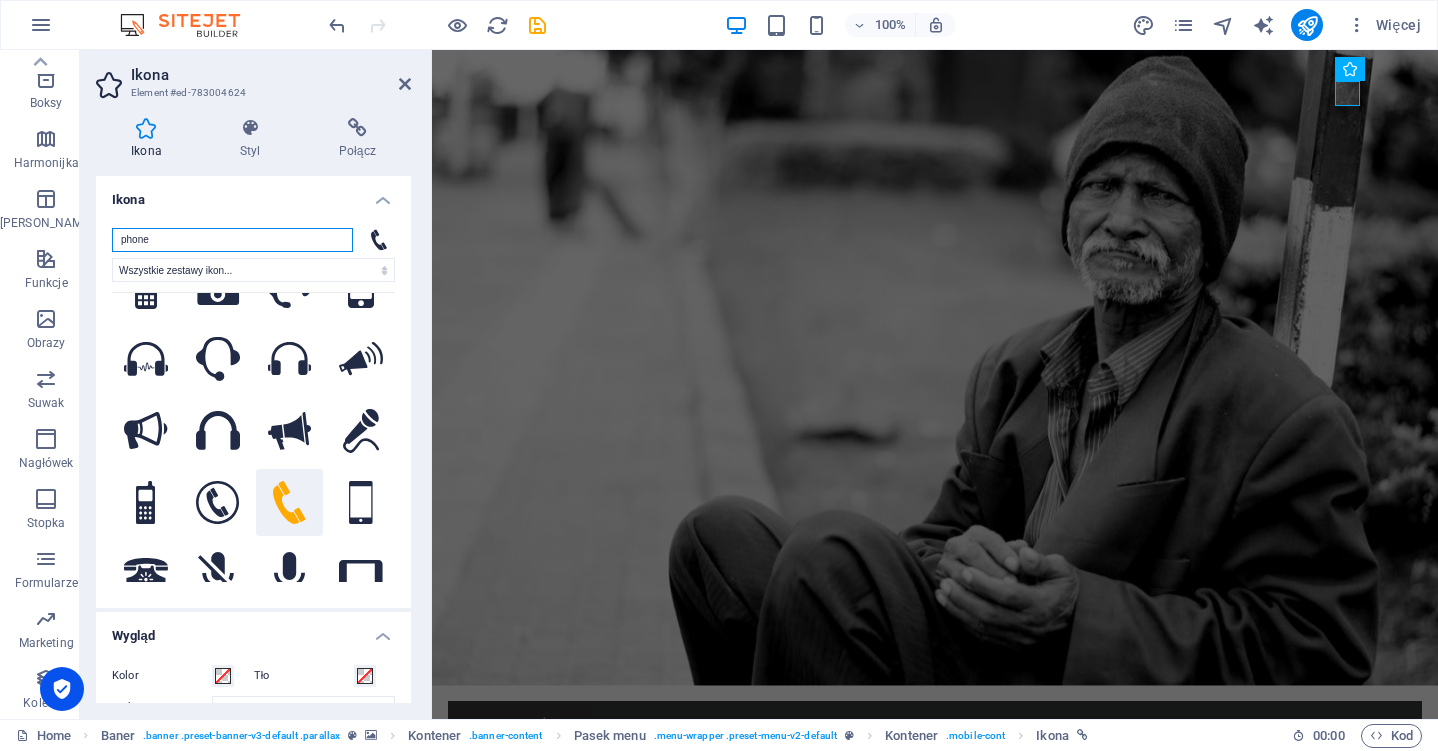 scroll, scrollTop: 111, scrollLeft: 0, axis: vertical 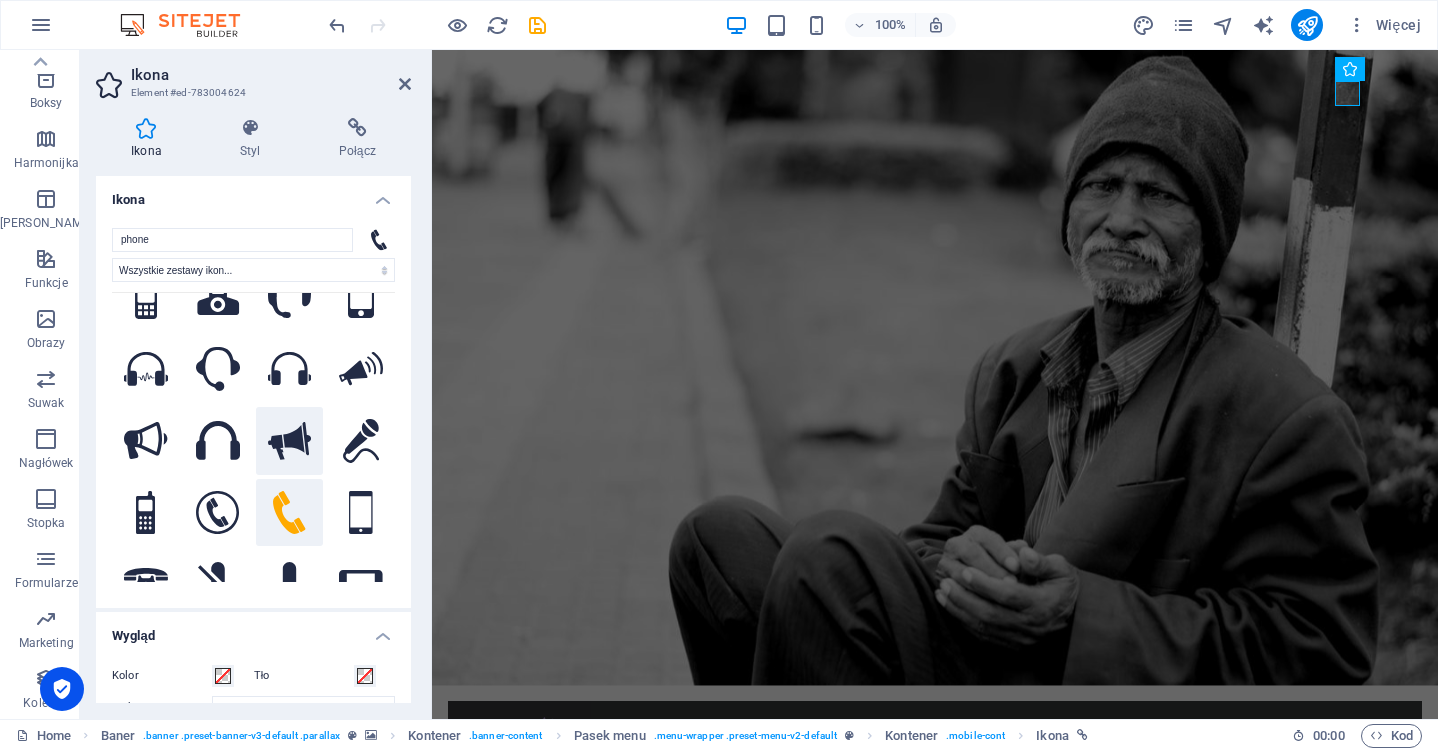 click at bounding box center (290, 441) 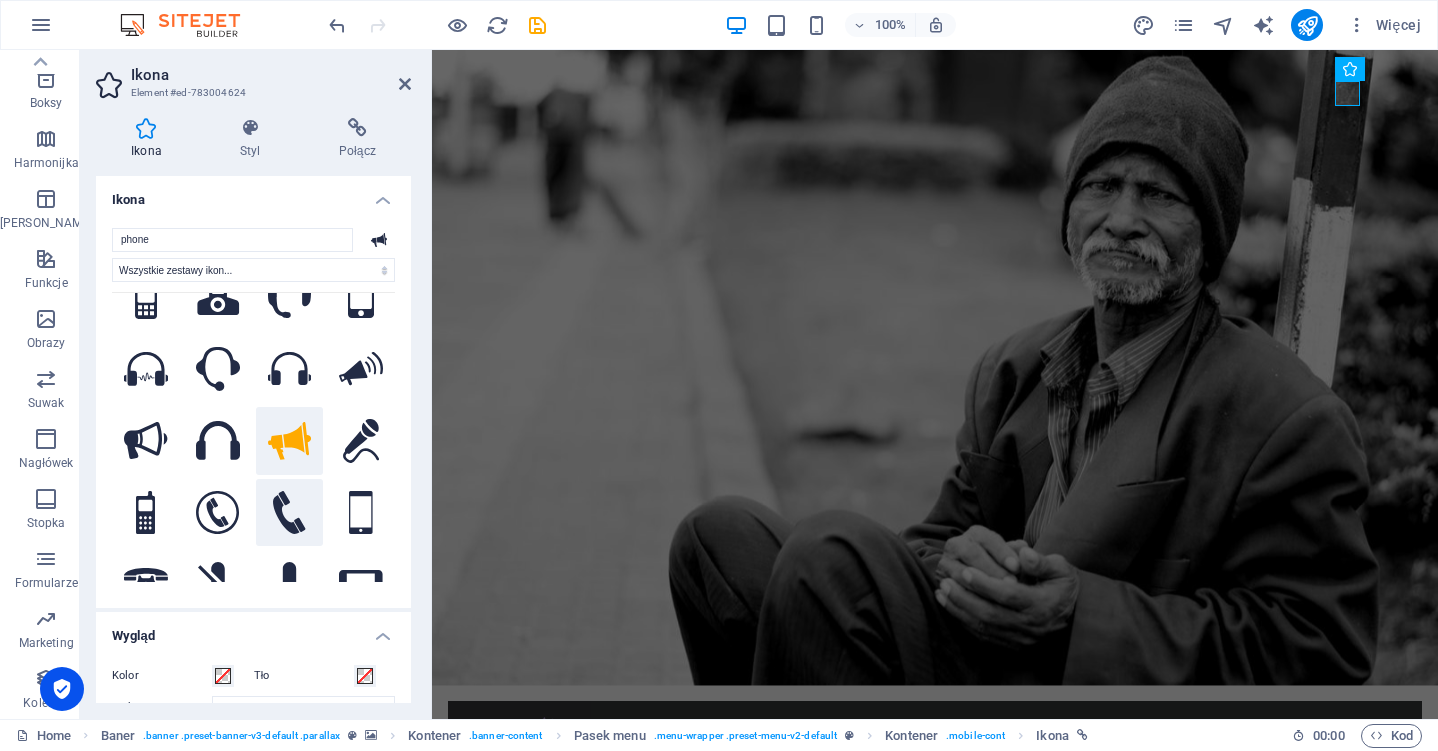 click at bounding box center [290, 513] 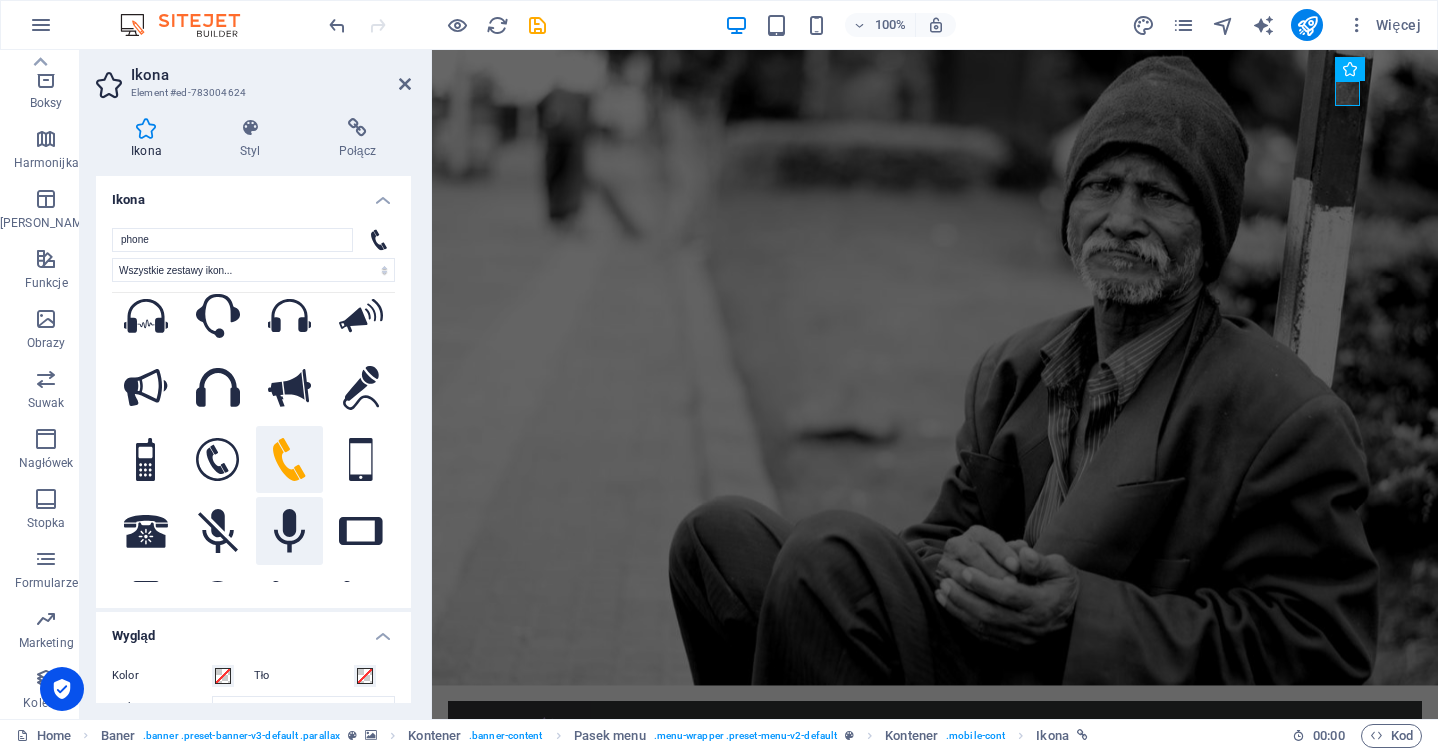 scroll, scrollTop: 164, scrollLeft: 0, axis: vertical 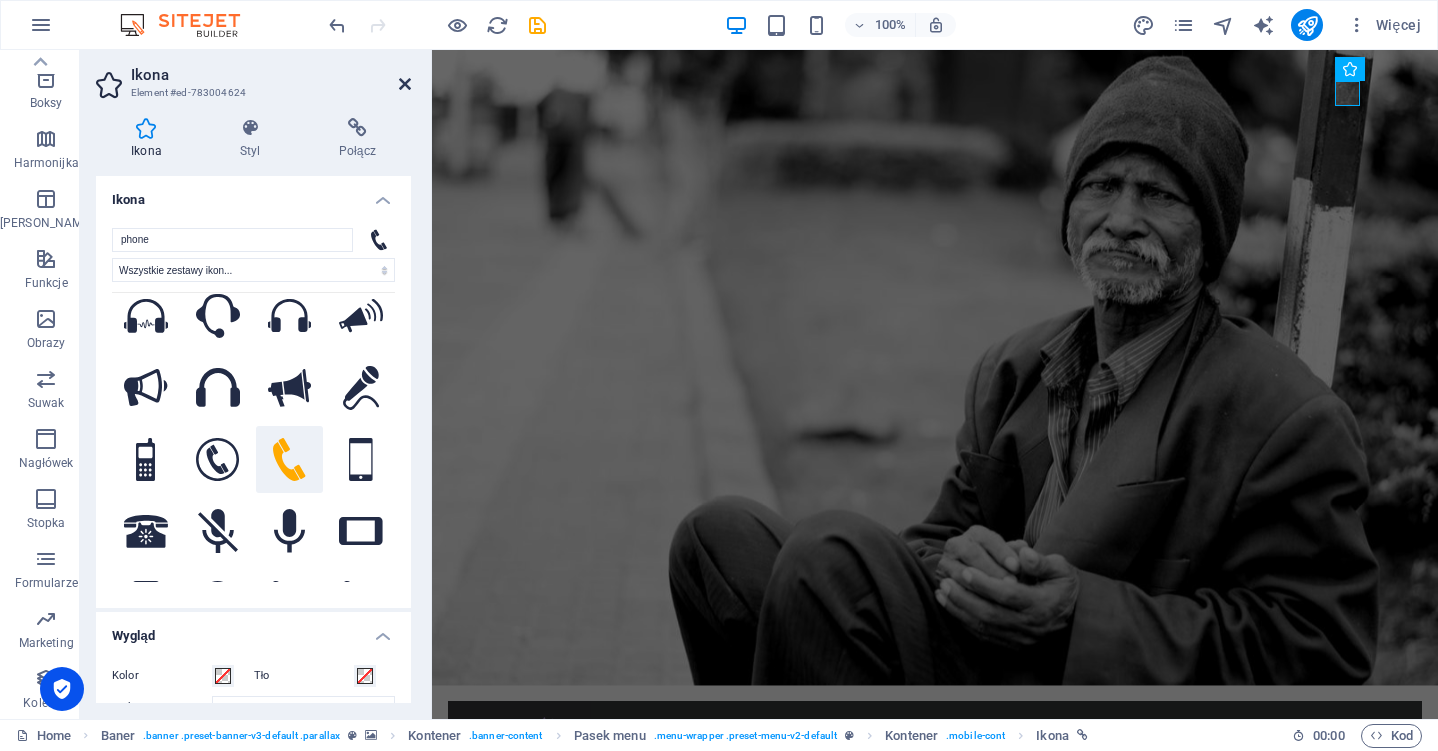 click at bounding box center [405, 84] 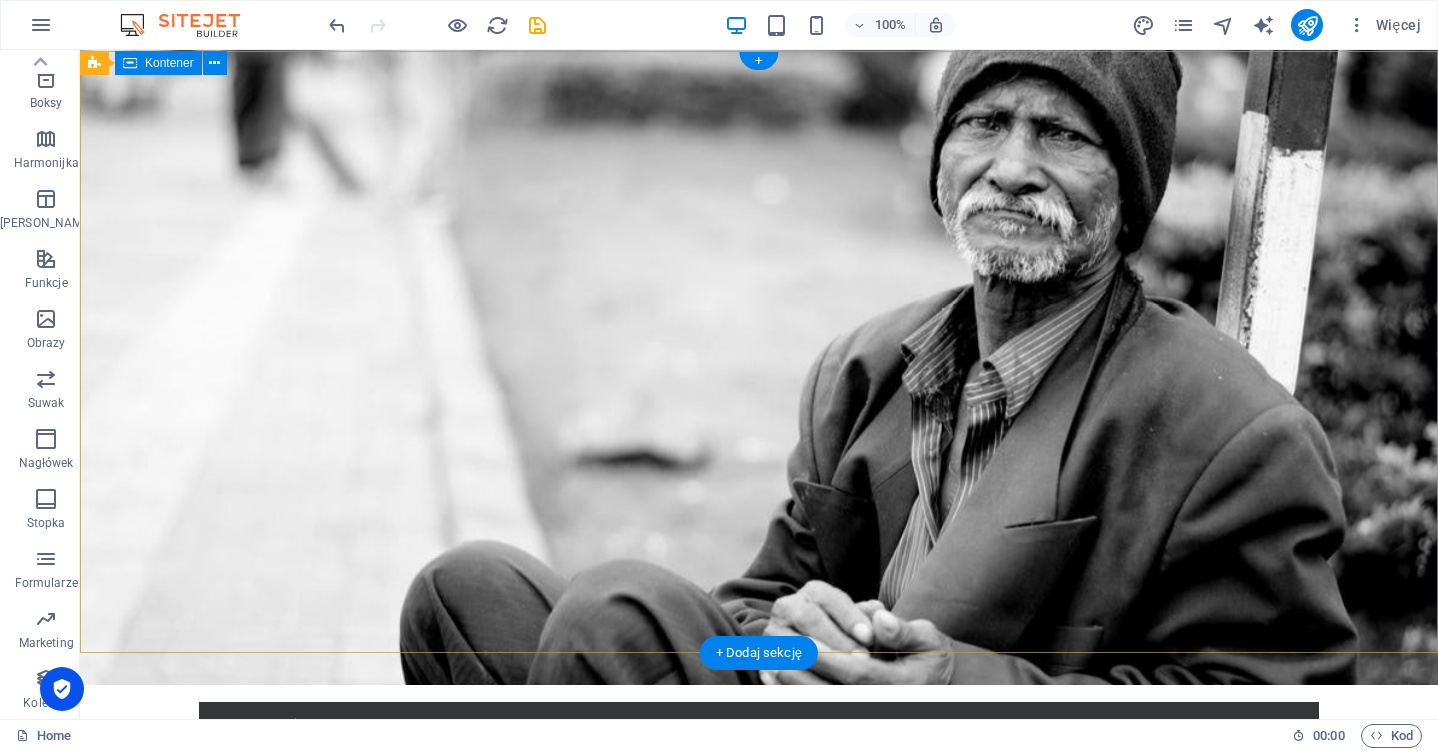 scroll, scrollTop: 0, scrollLeft: 0, axis: both 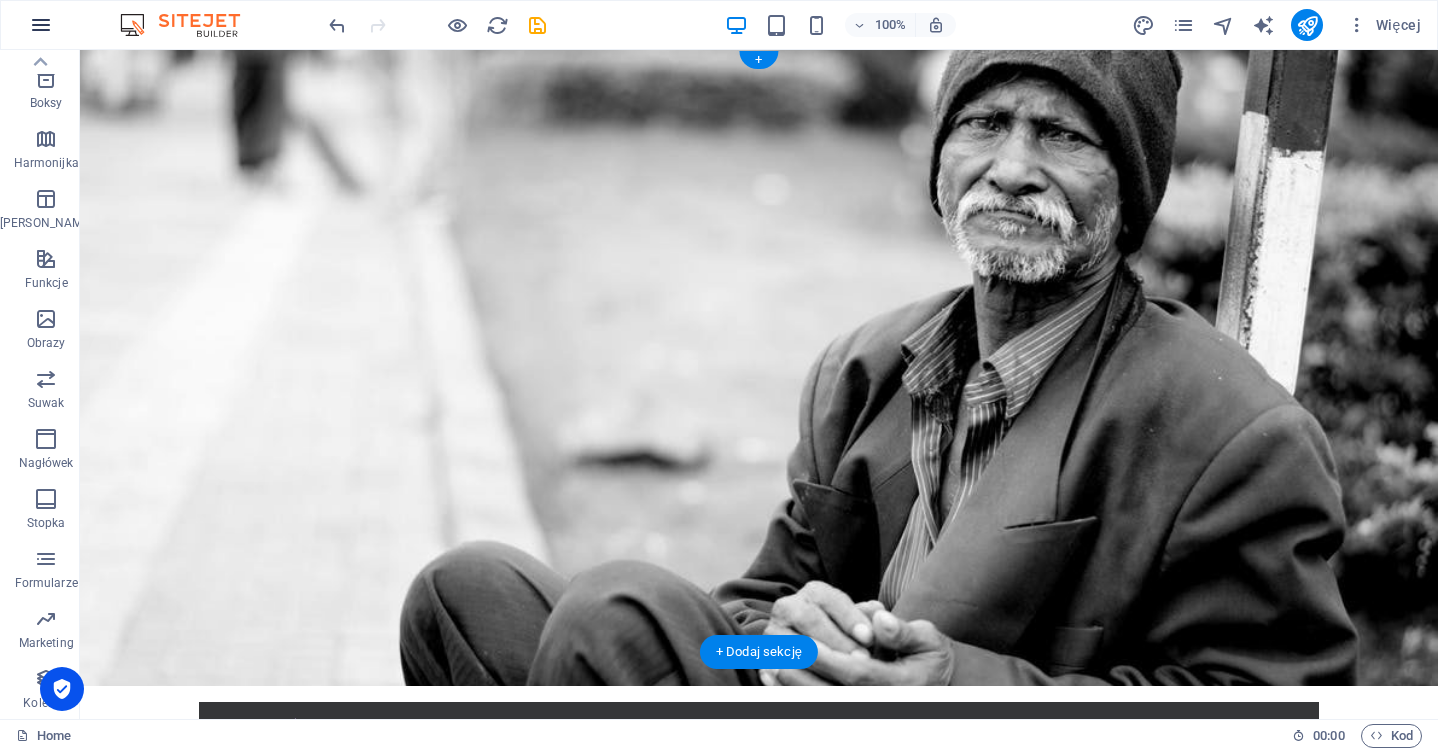 click at bounding box center (41, 25) 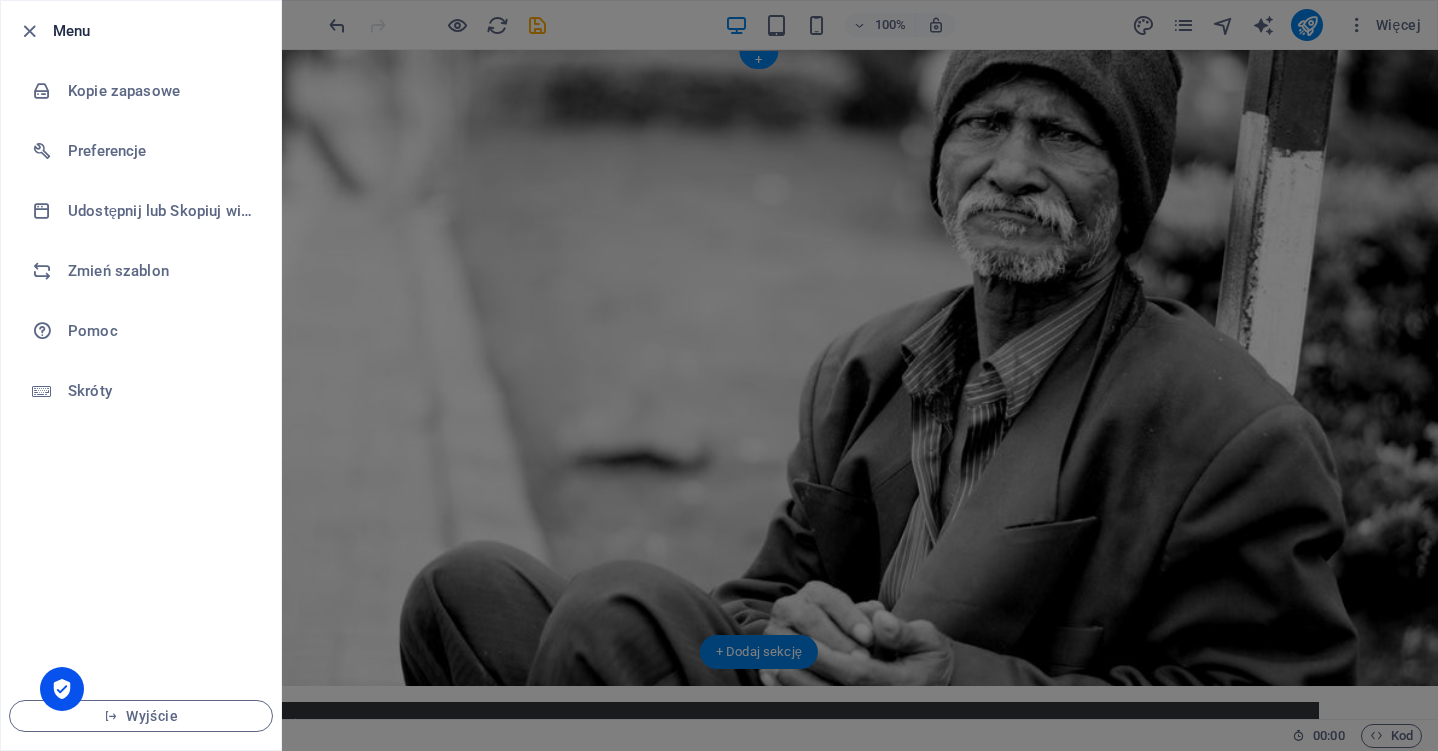 click at bounding box center (719, 375) 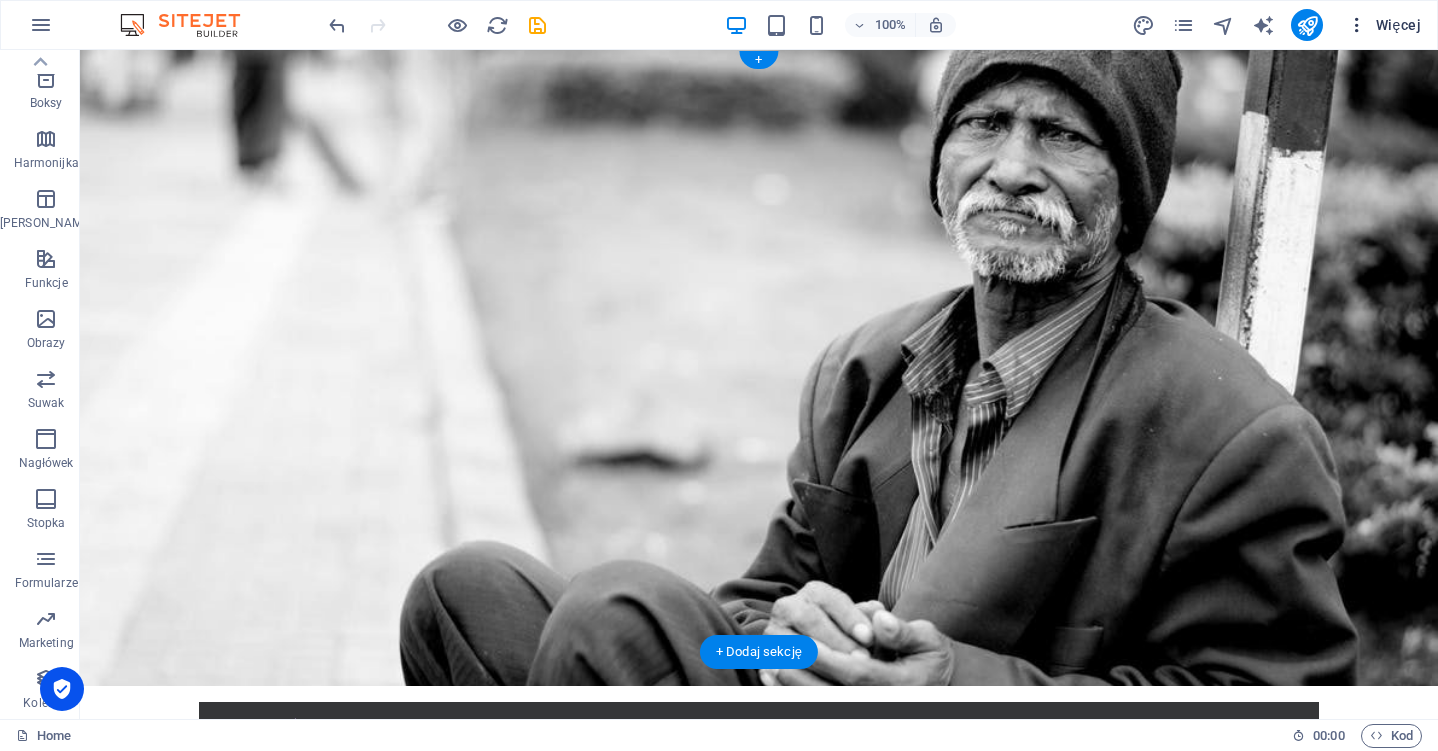 click at bounding box center [1357, 25] 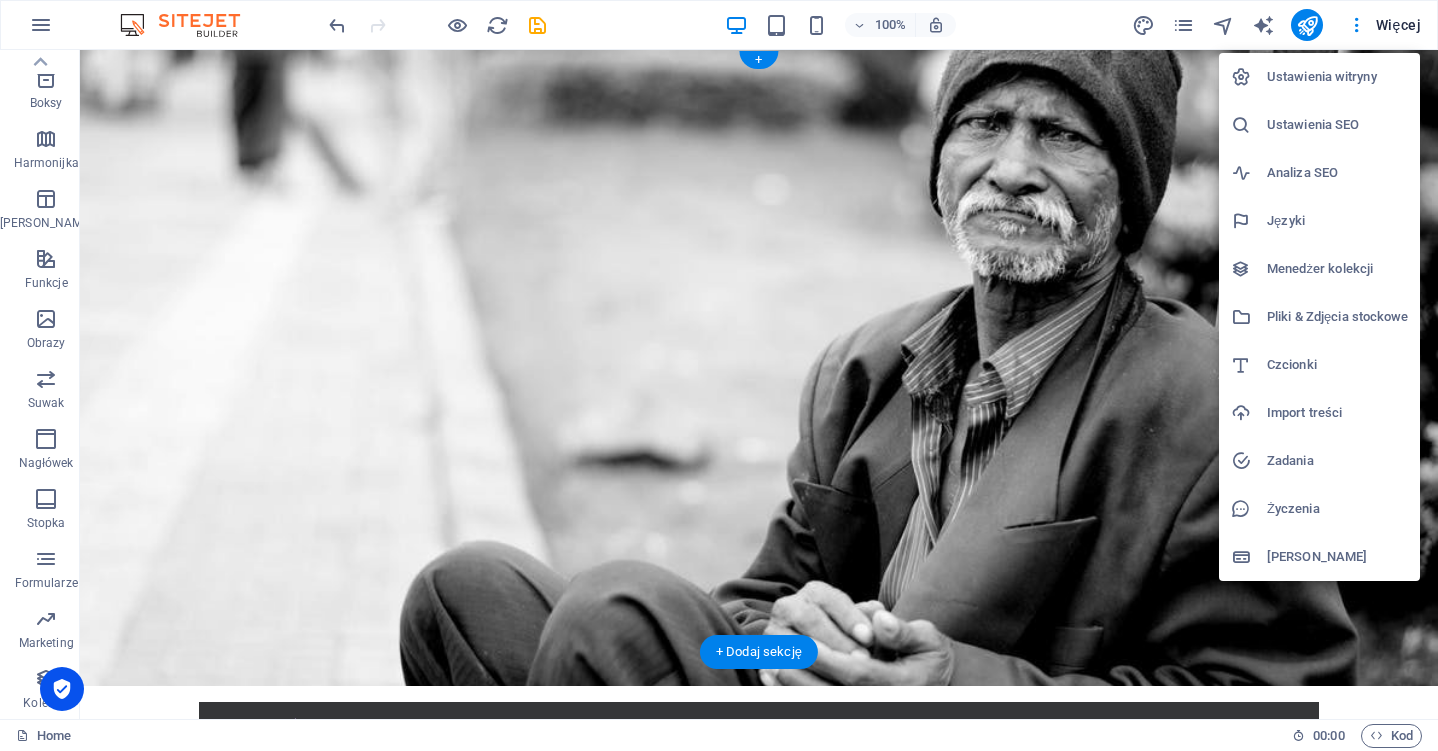 click at bounding box center (719, 375) 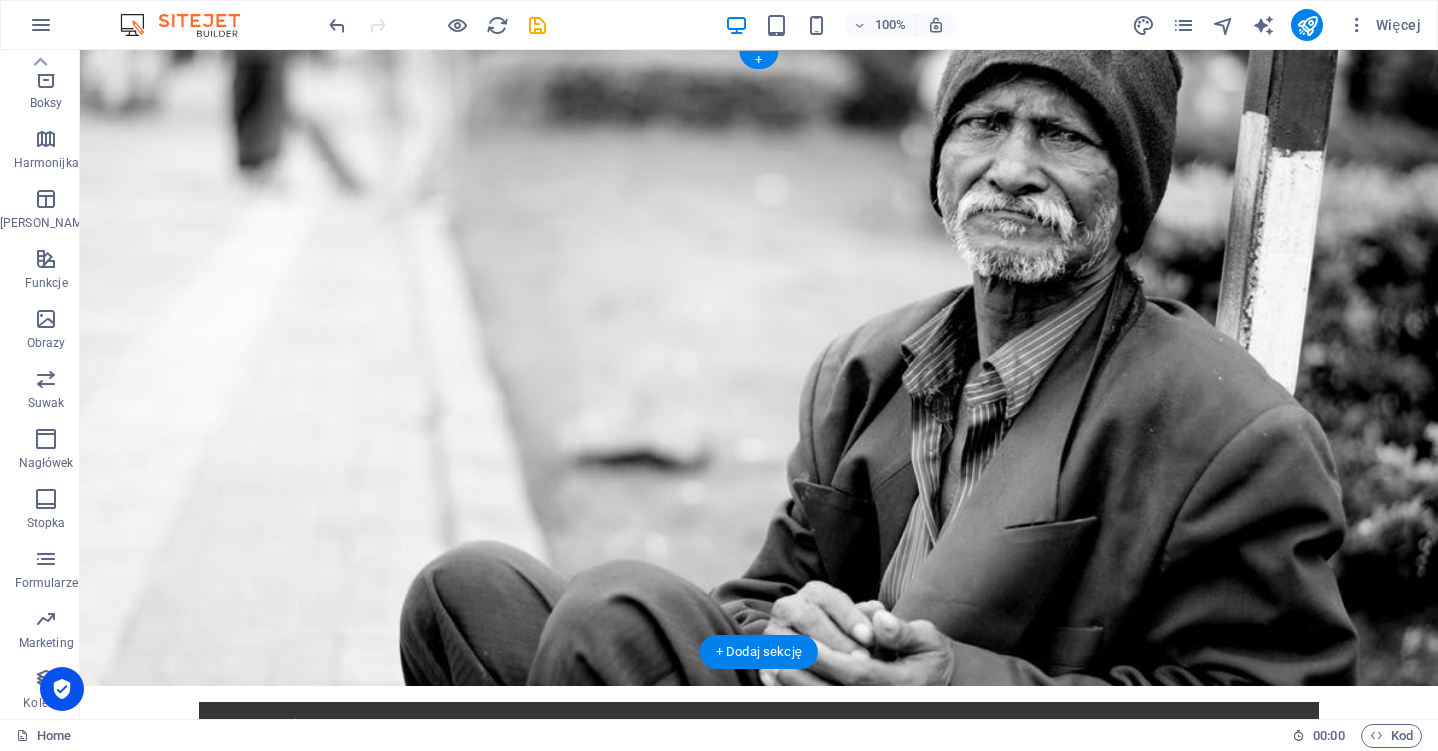 click at bounding box center (1183, 25) 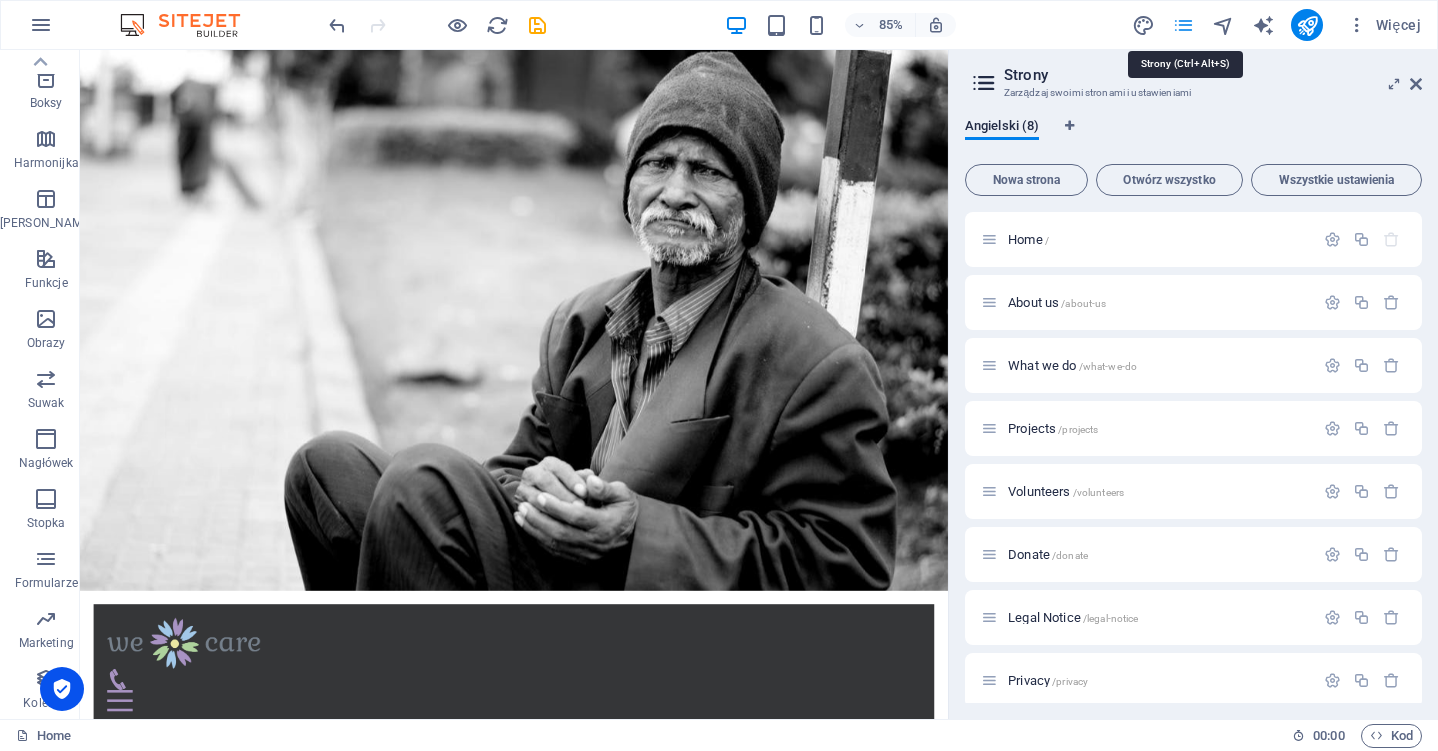click at bounding box center (1183, 25) 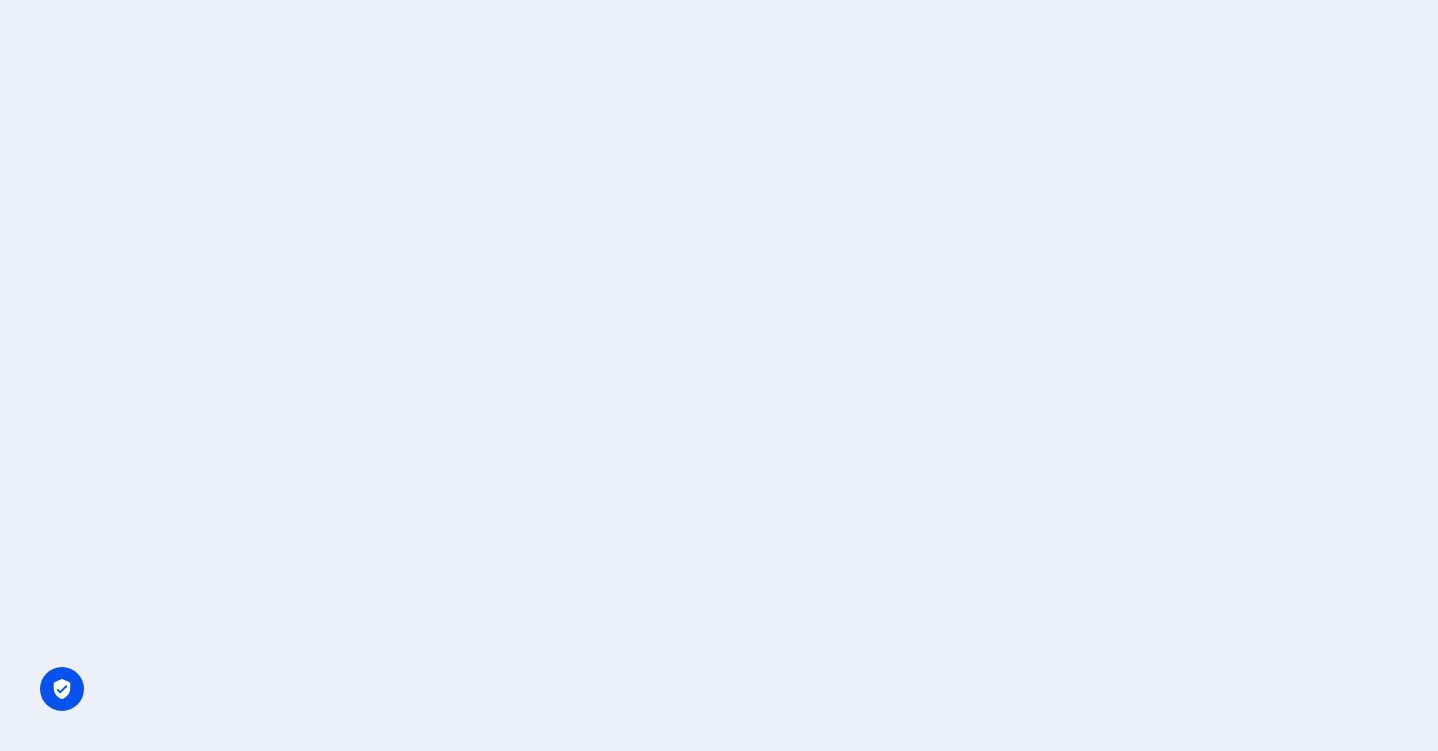 scroll, scrollTop: 0, scrollLeft: 0, axis: both 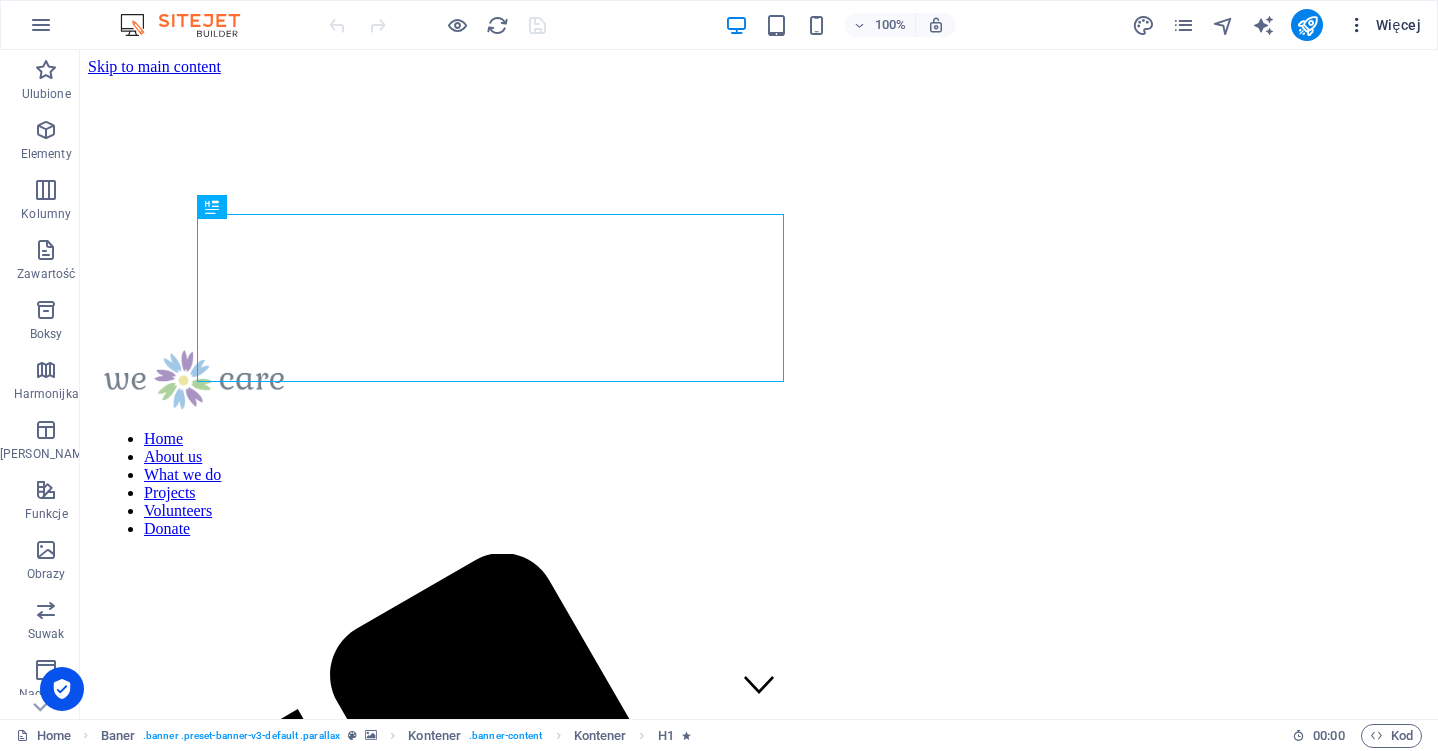 click on "Więcej" at bounding box center [1384, 25] 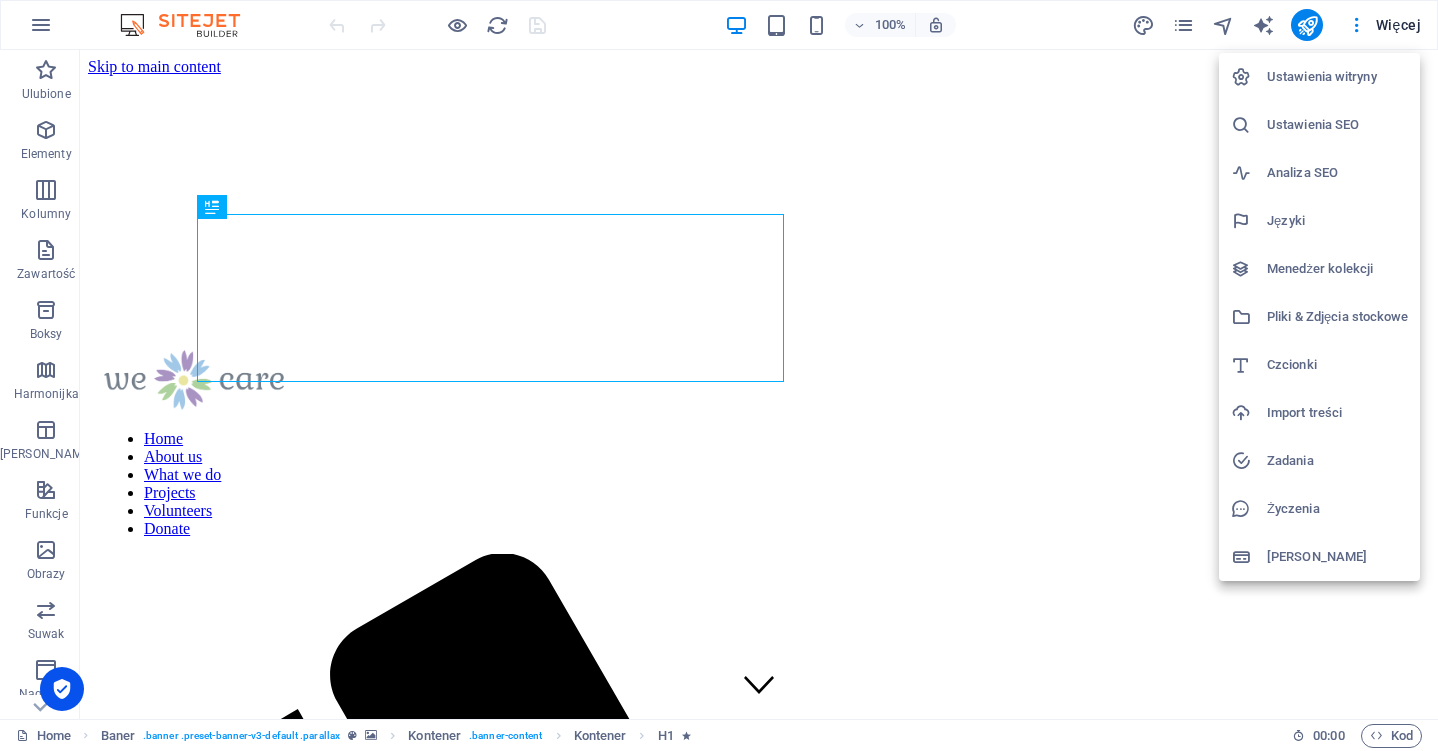 click on "Ustawienia witryny" at bounding box center [1337, 77] 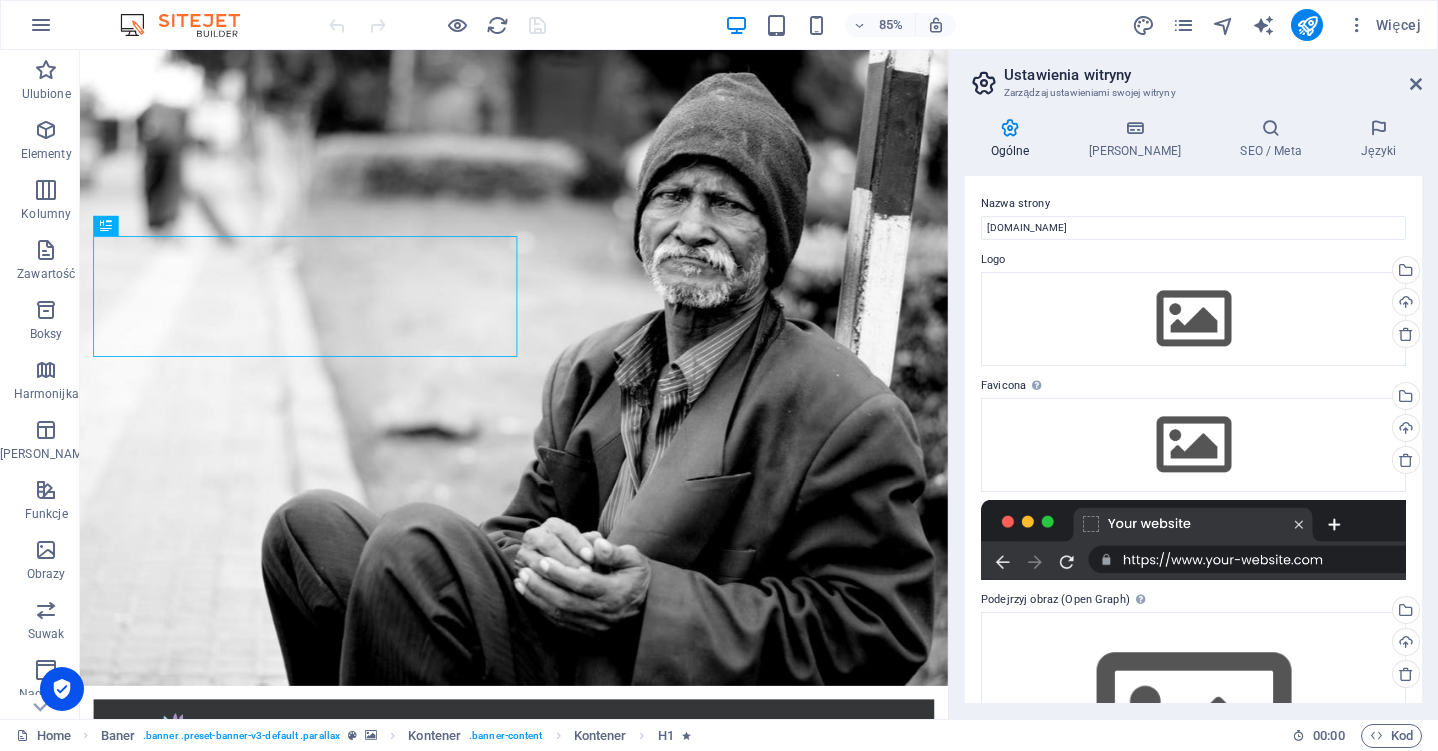 scroll, scrollTop: 0, scrollLeft: 0, axis: both 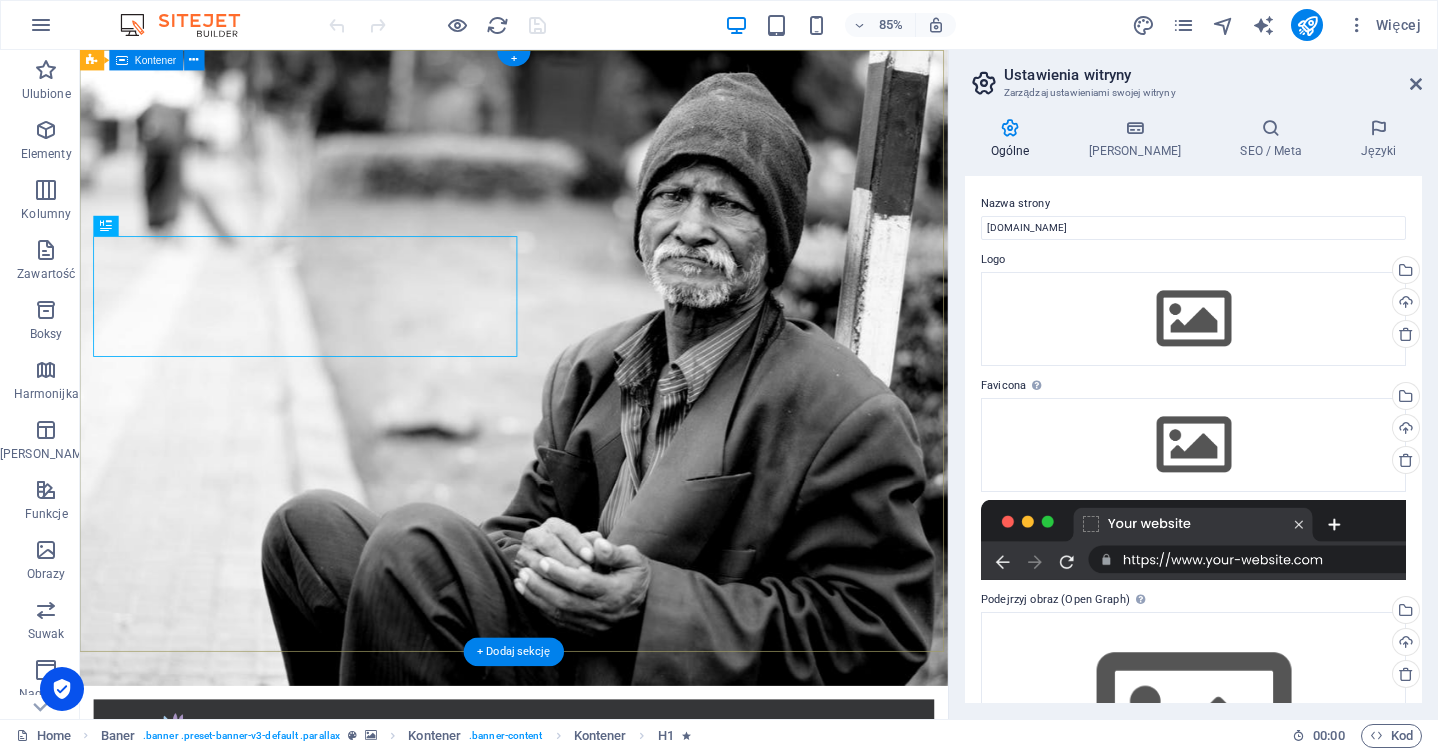 click on "Home About us What we do Projects Volunteers Donate Donate   and Help those in need. Let's build a better world together! Learn more" at bounding box center [590, 1052] 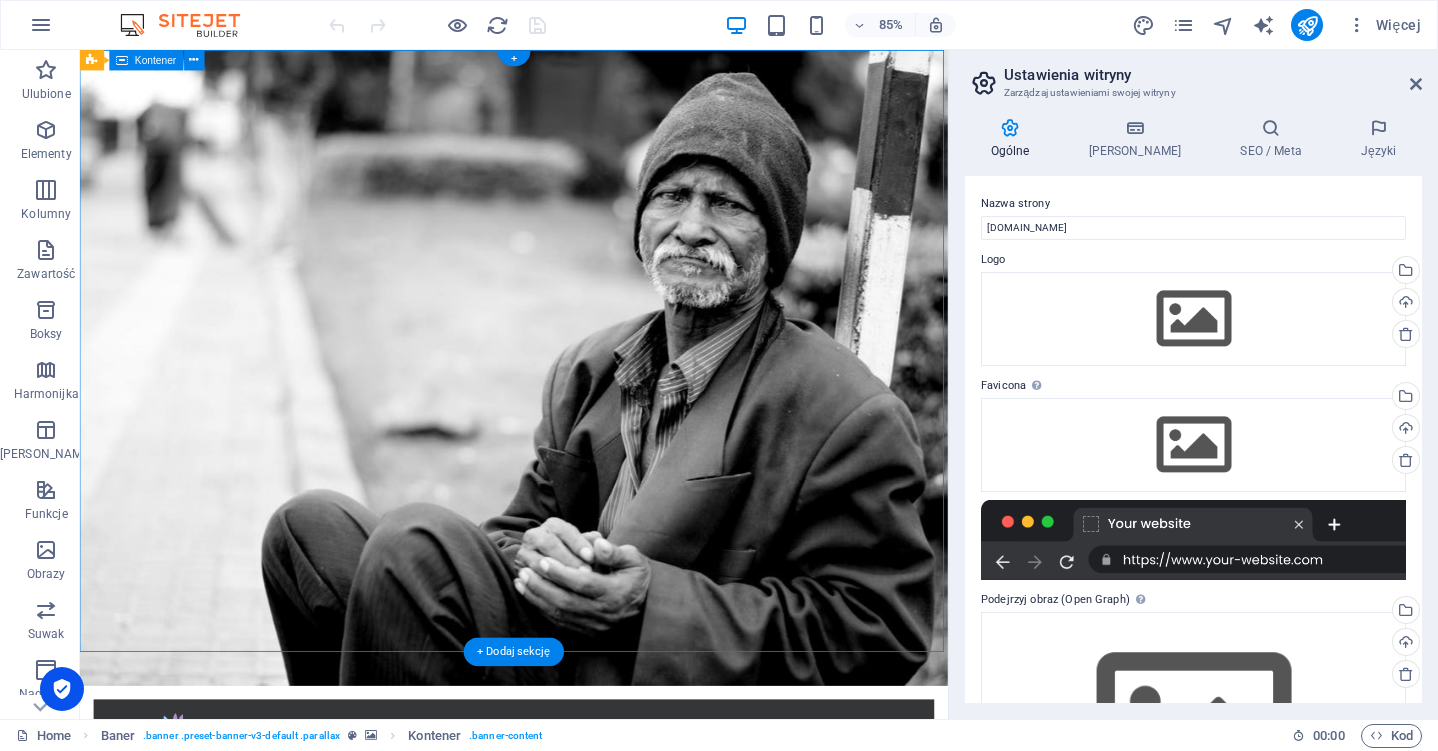 drag, startPoint x: 884, startPoint y: 175, endPoint x: 1306, endPoint y: 189, distance: 422.23218 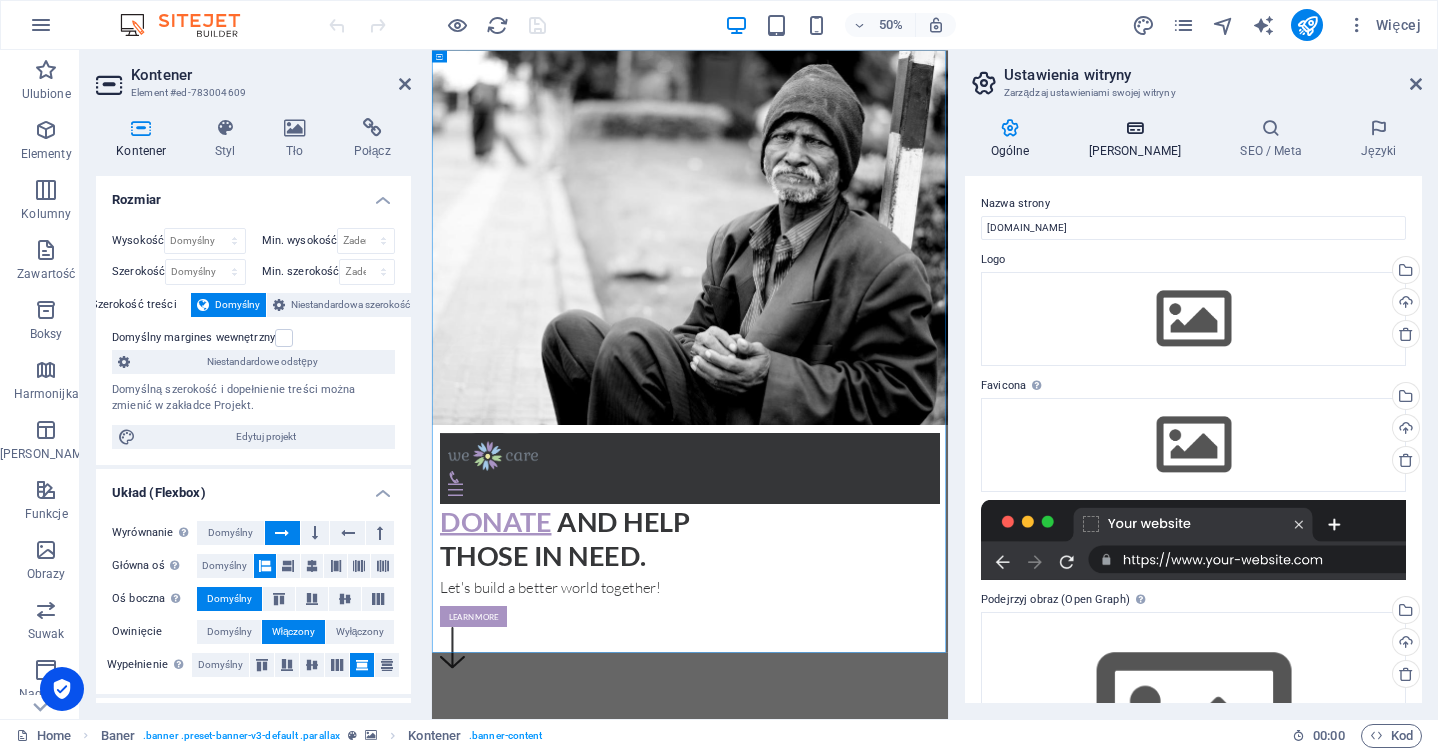click on "Dane" at bounding box center (1139, 139) 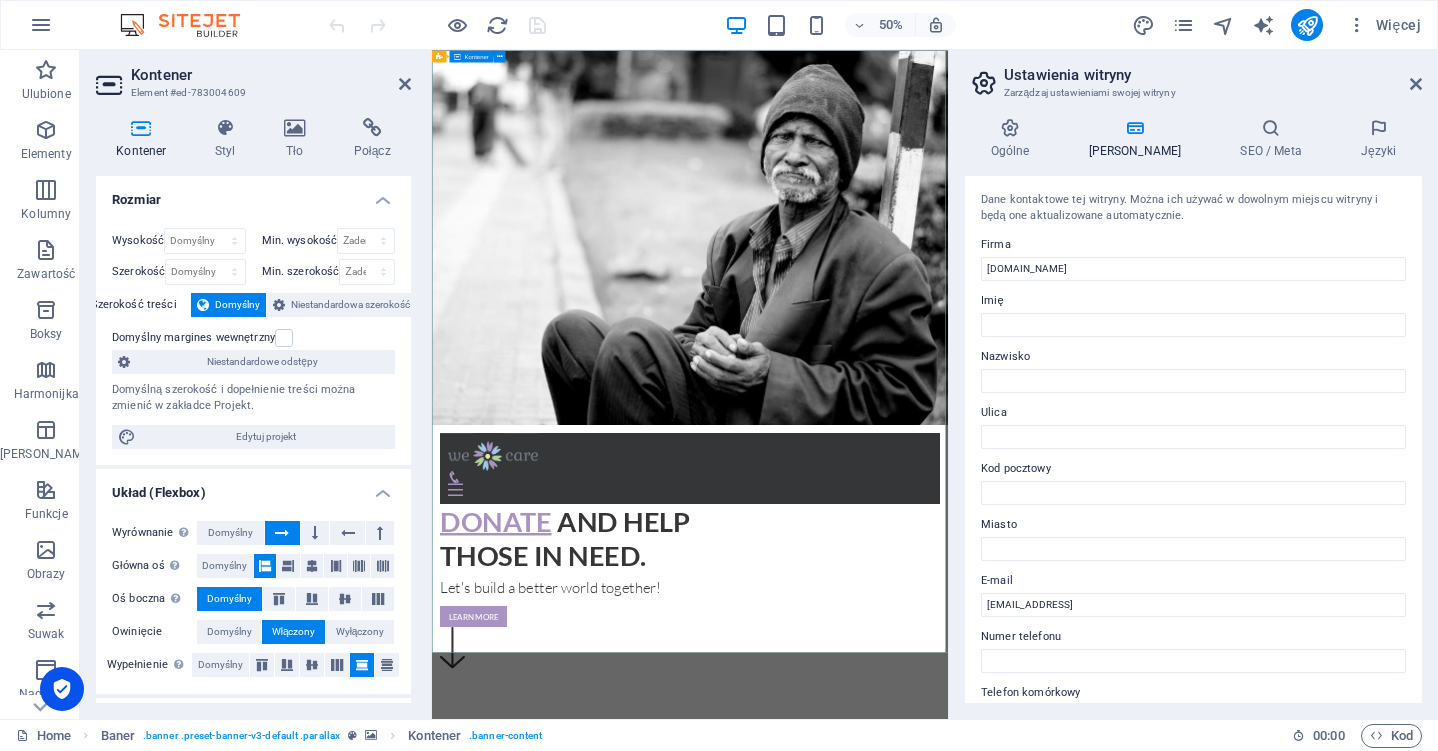 click on "Home About us What we do Projects Volunteers Donate Donate   and Help those in need. Let's build a better world together! Learn more" at bounding box center [948, 1052] 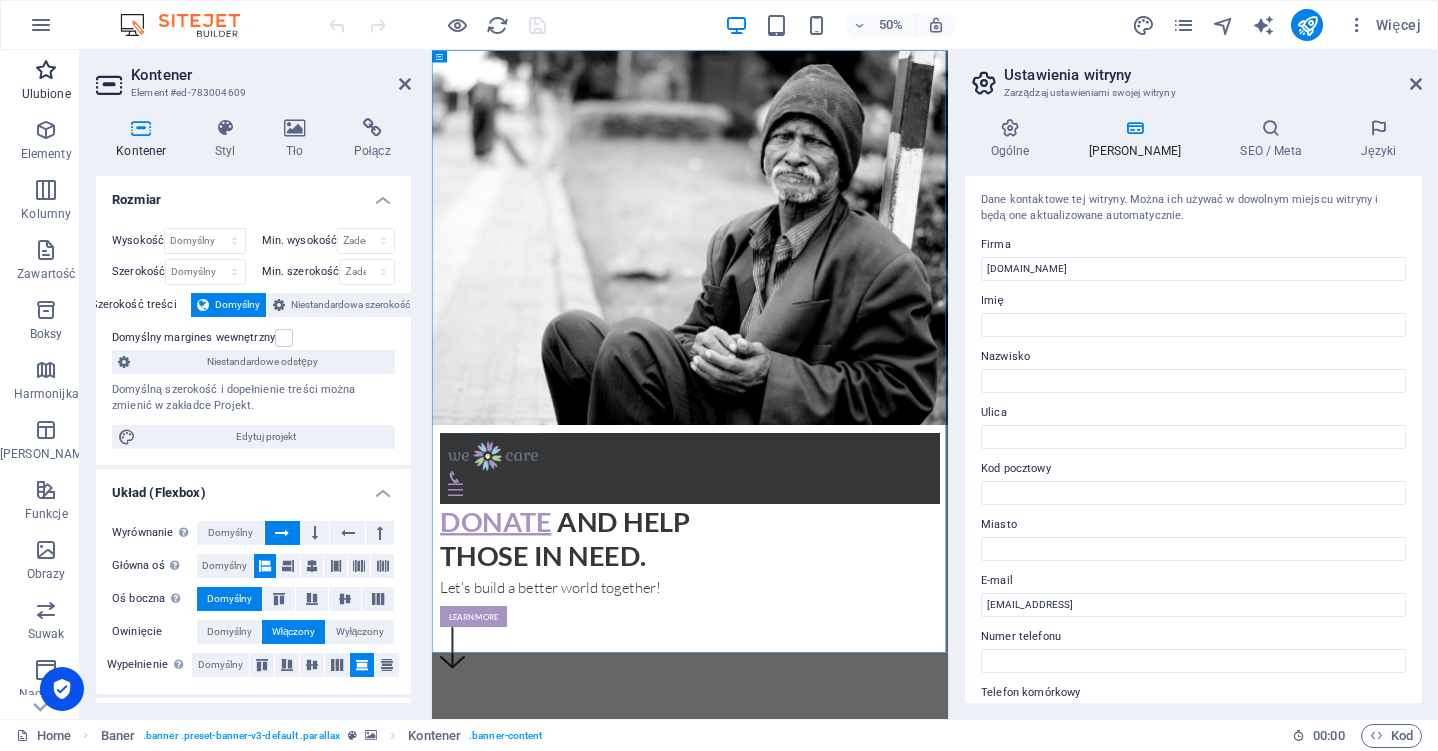 click at bounding box center (46, 70) 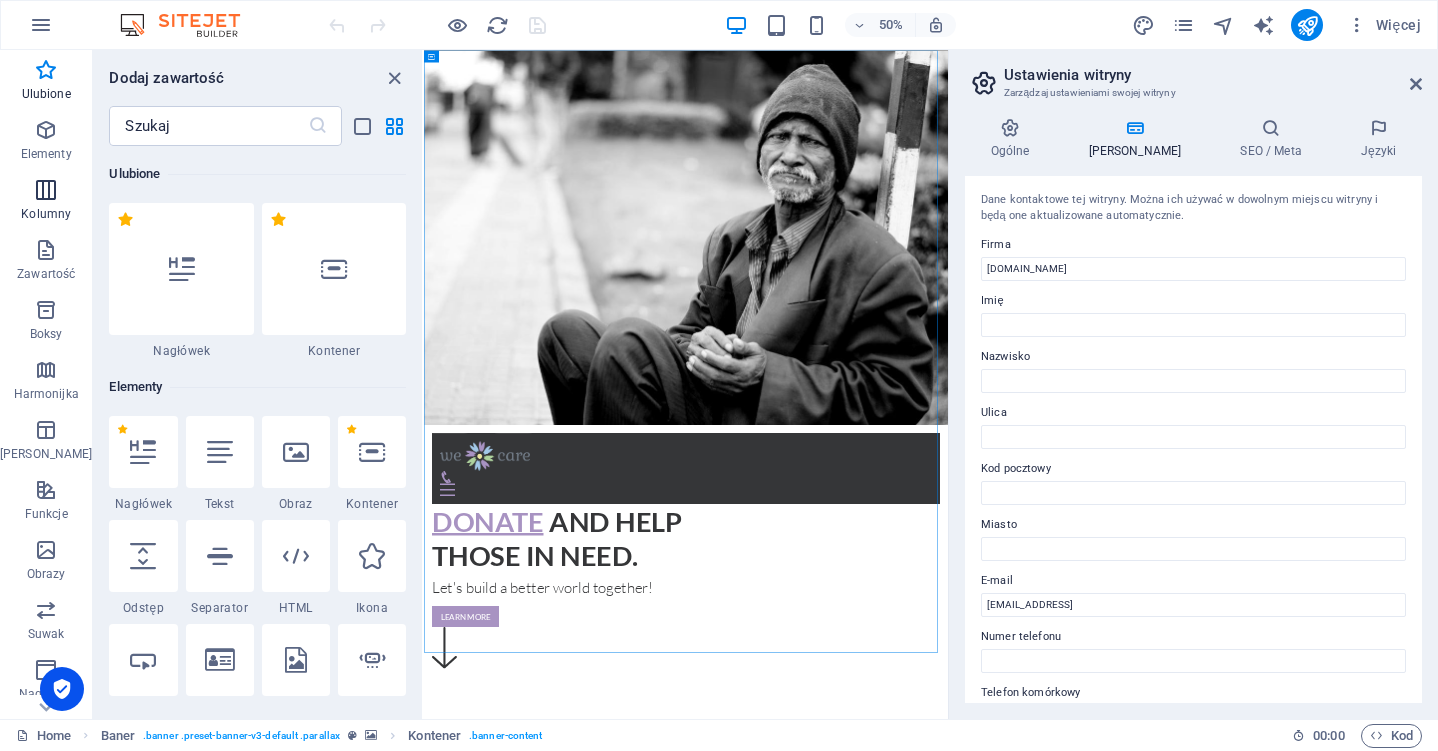 click at bounding box center (46, 190) 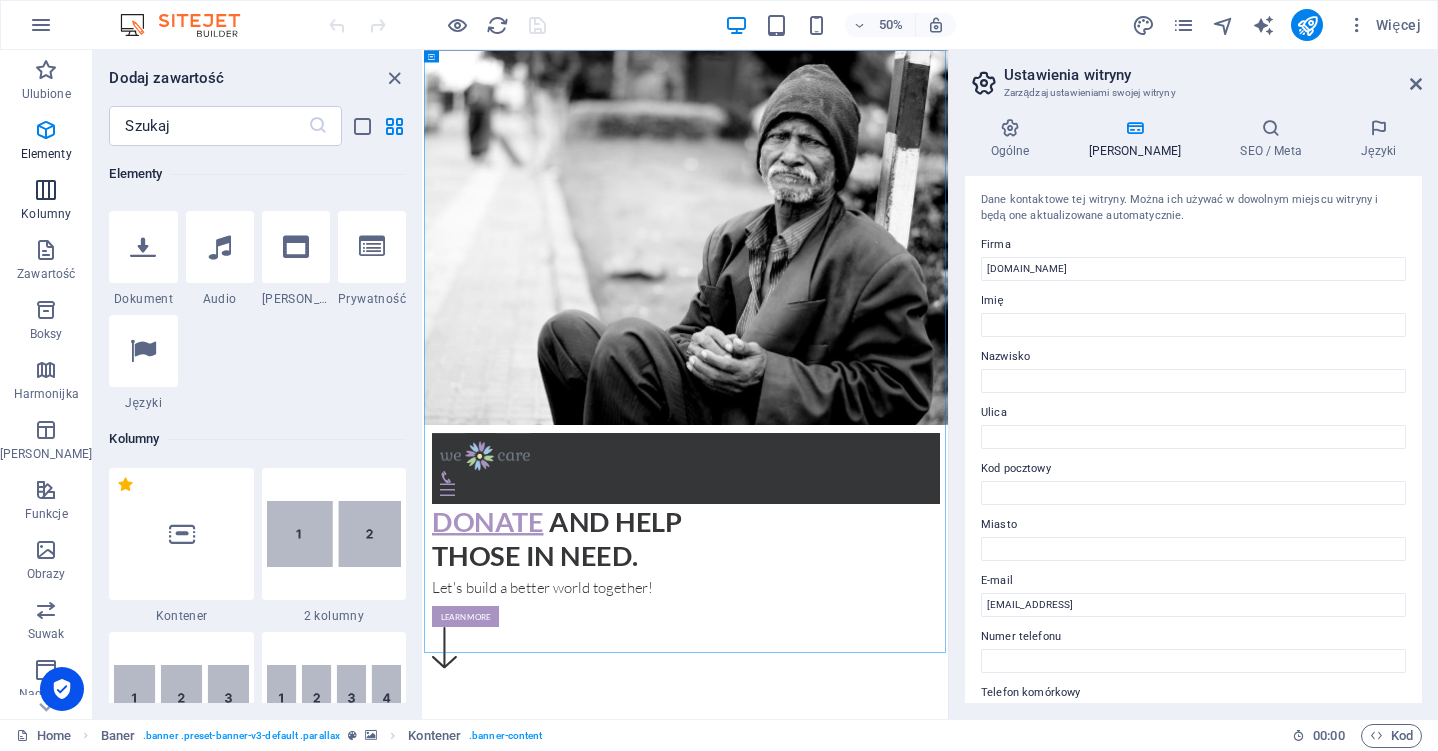 scroll, scrollTop: 990, scrollLeft: 0, axis: vertical 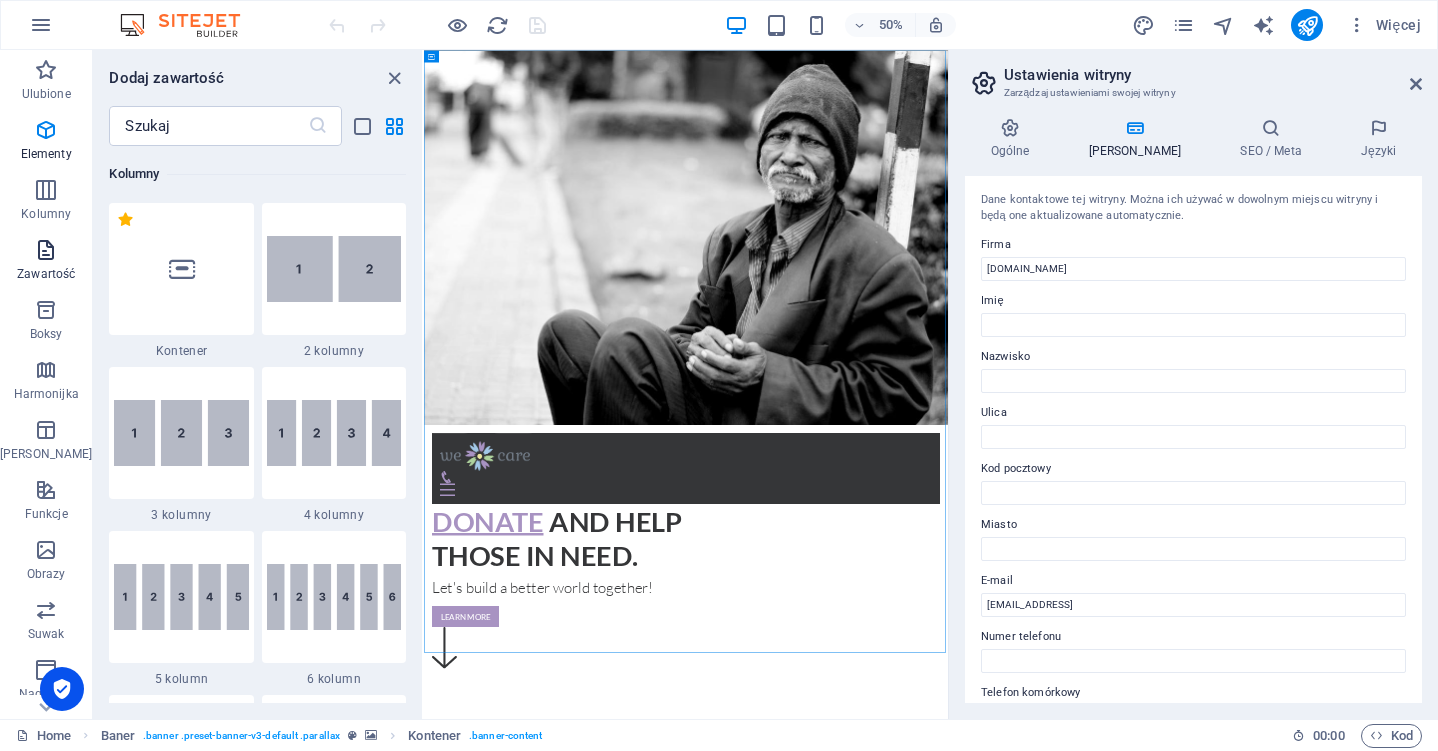 click at bounding box center [46, 250] 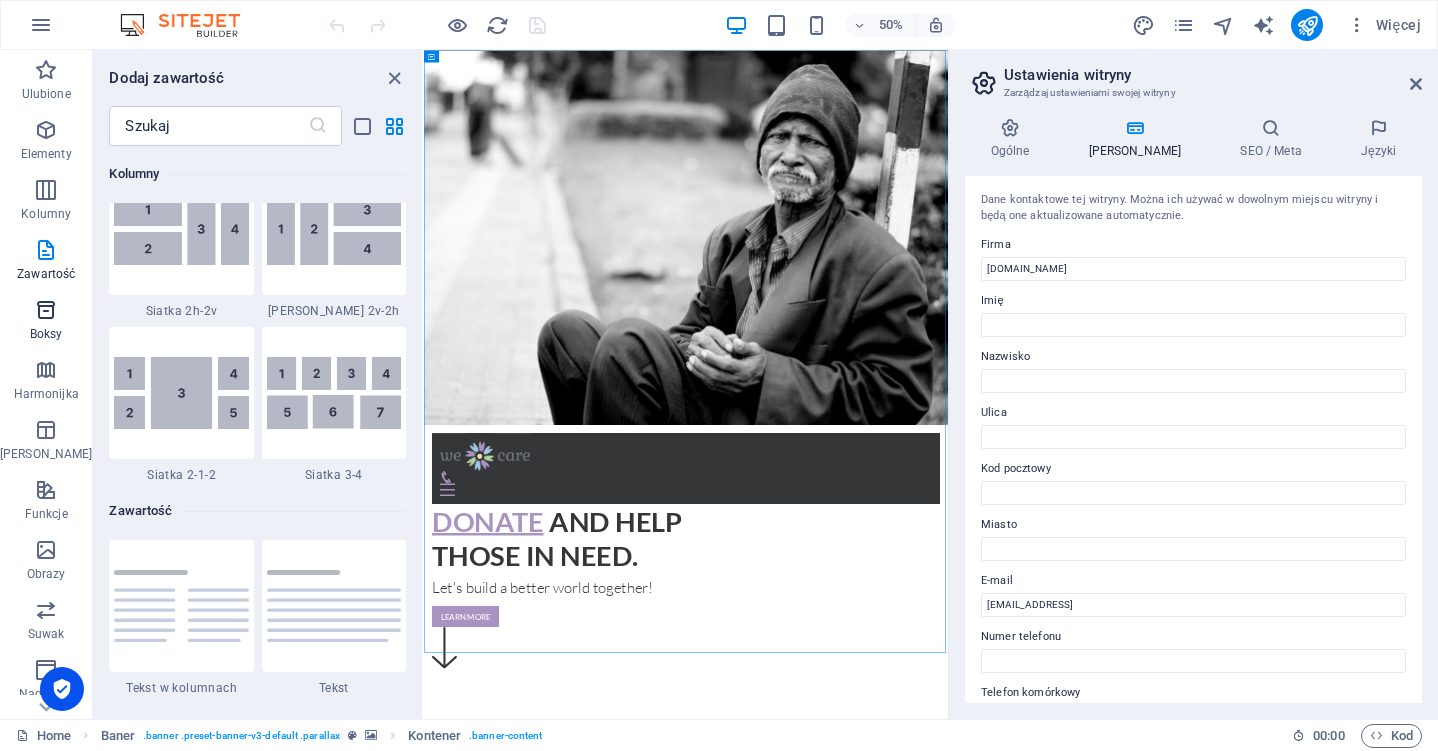scroll, scrollTop: 3499, scrollLeft: 0, axis: vertical 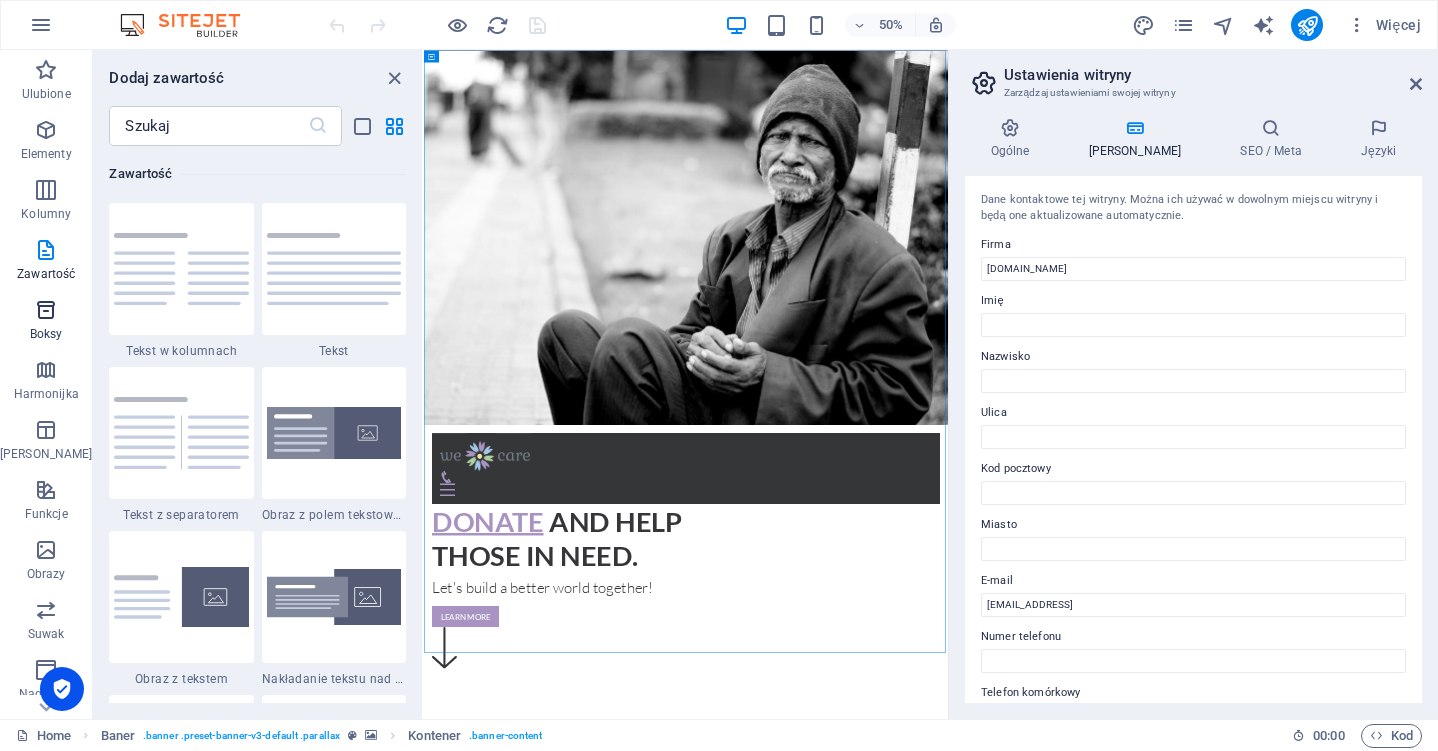 click at bounding box center [46, 310] 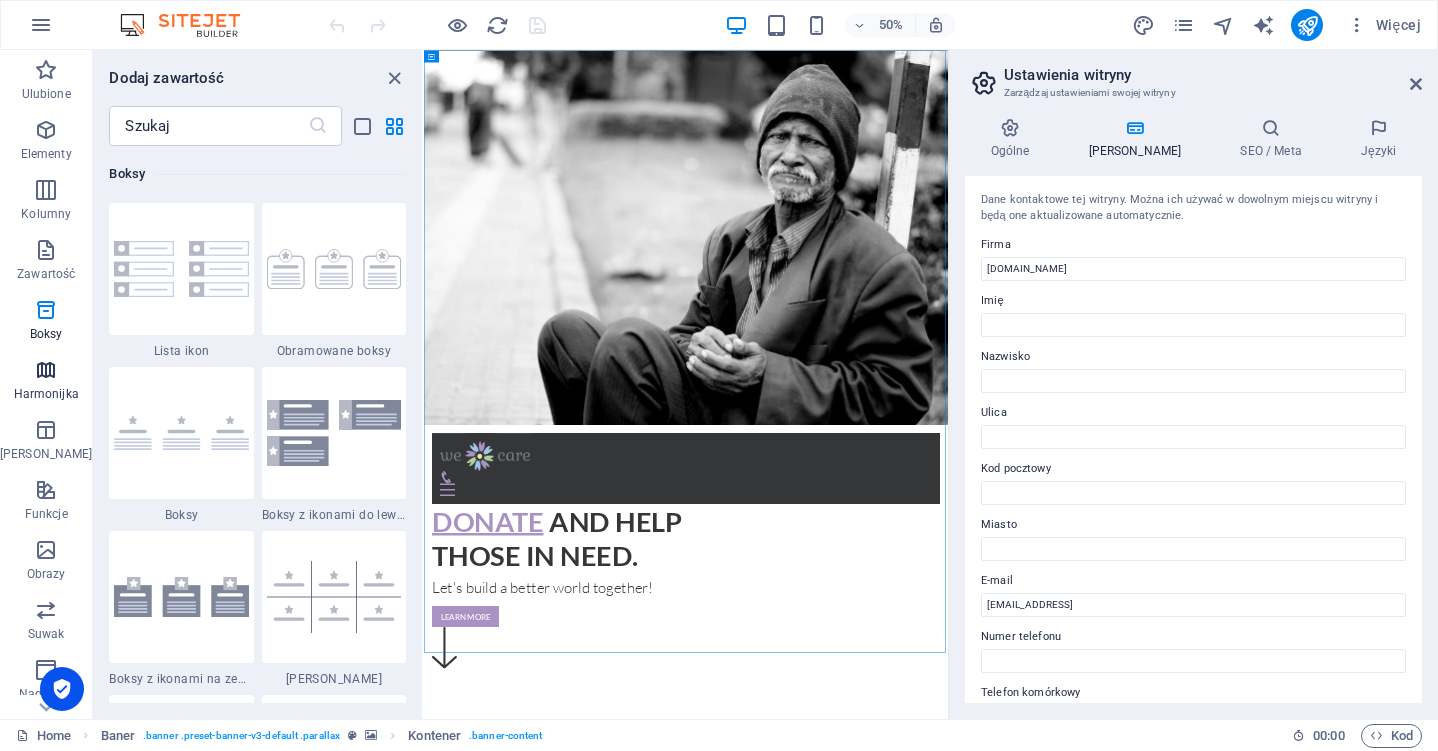 click on "Harmonijka" at bounding box center [46, 394] 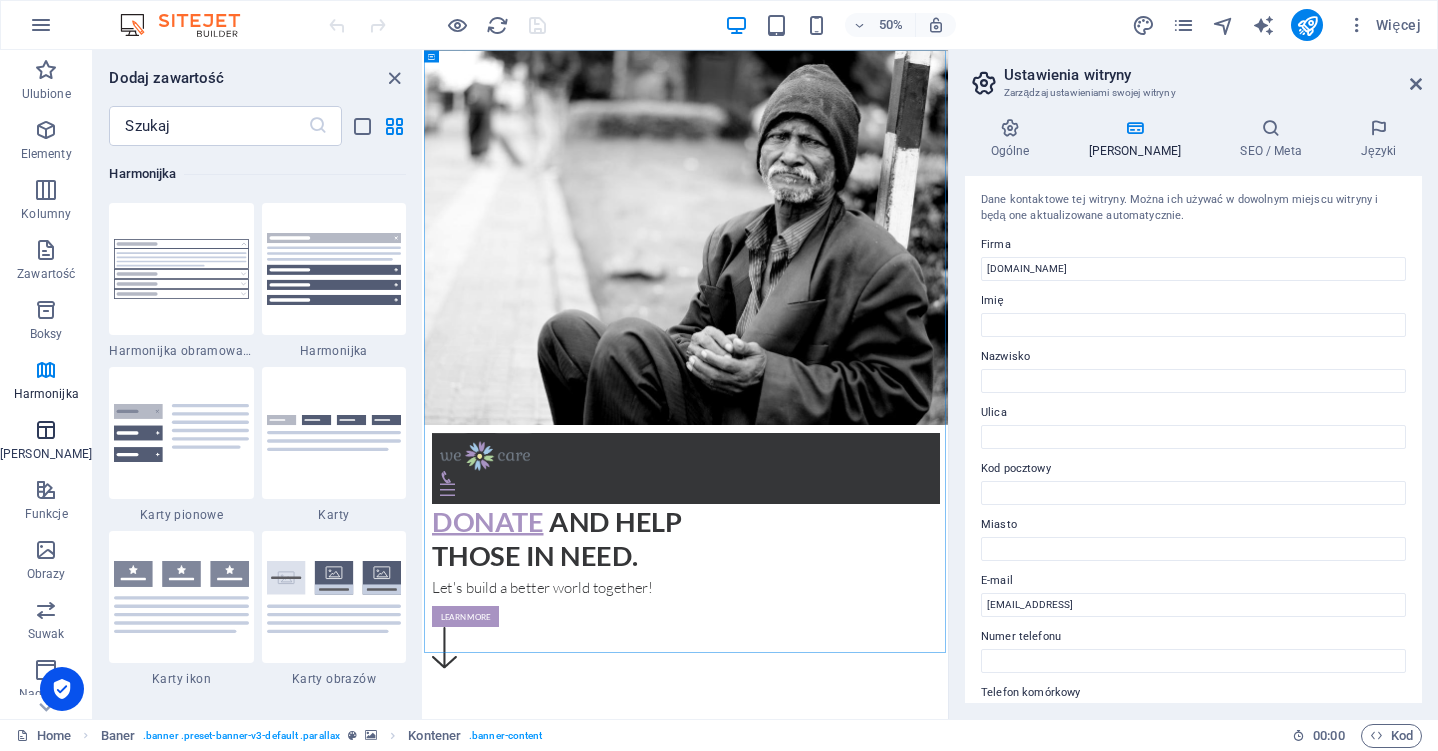 click on "Tabele" at bounding box center [46, 442] 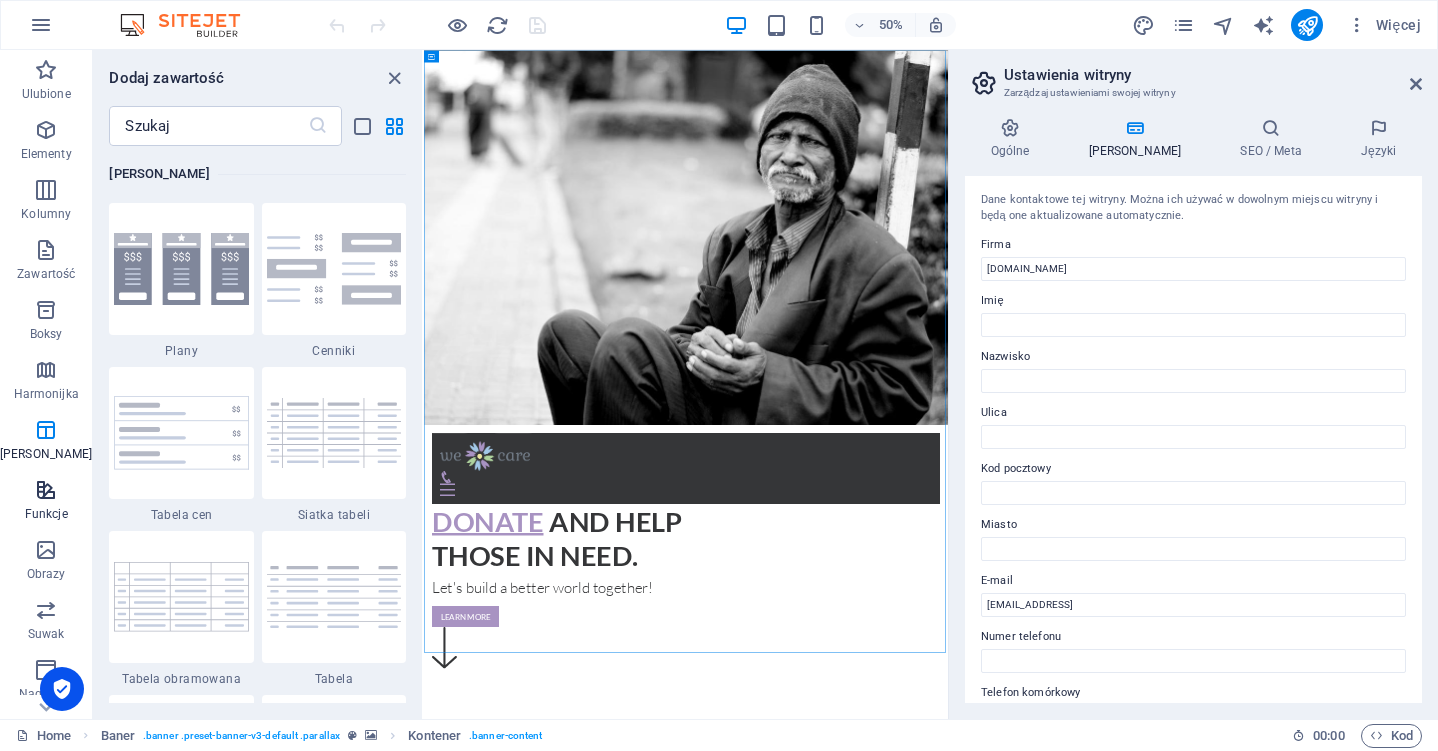 click at bounding box center (46, 490) 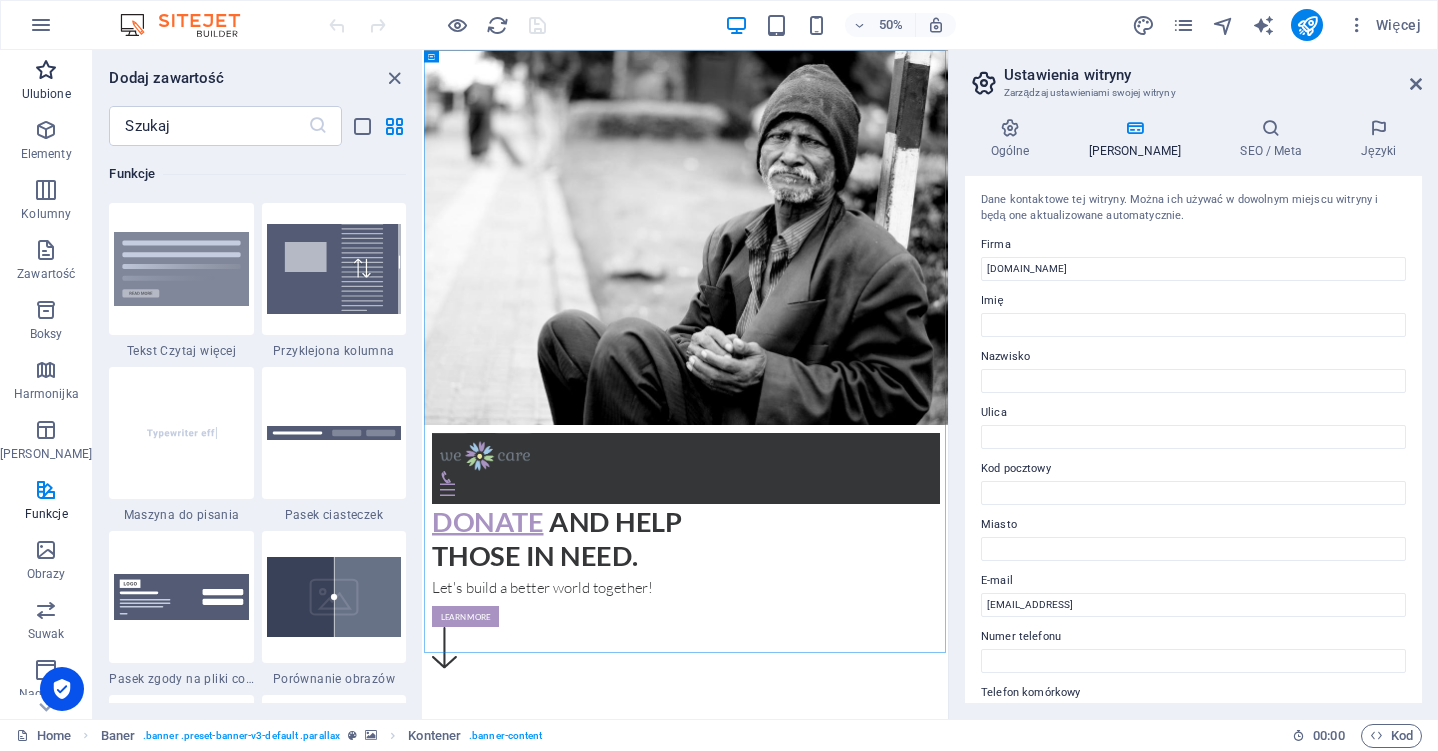 click on "Ulubione" at bounding box center [46, 94] 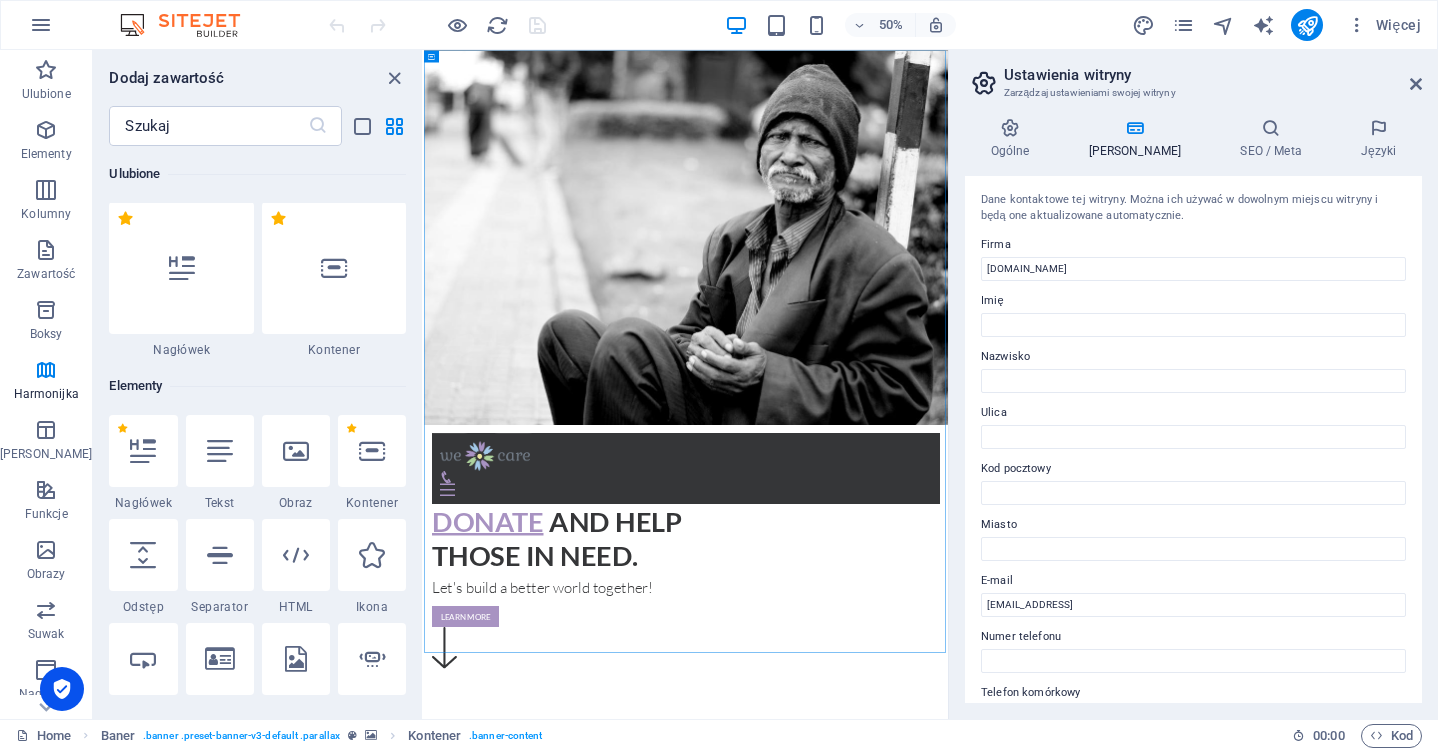 scroll, scrollTop: 0, scrollLeft: 0, axis: both 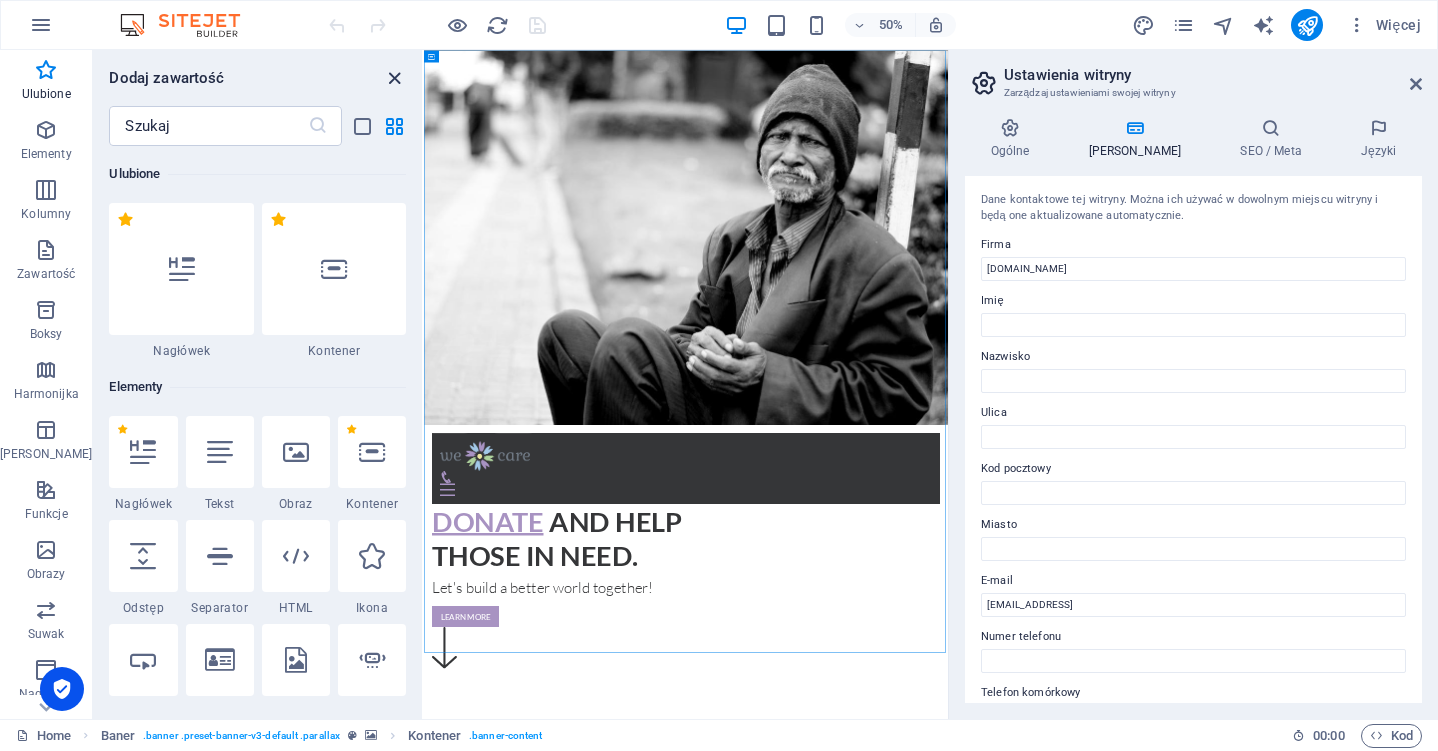 click at bounding box center [394, 78] 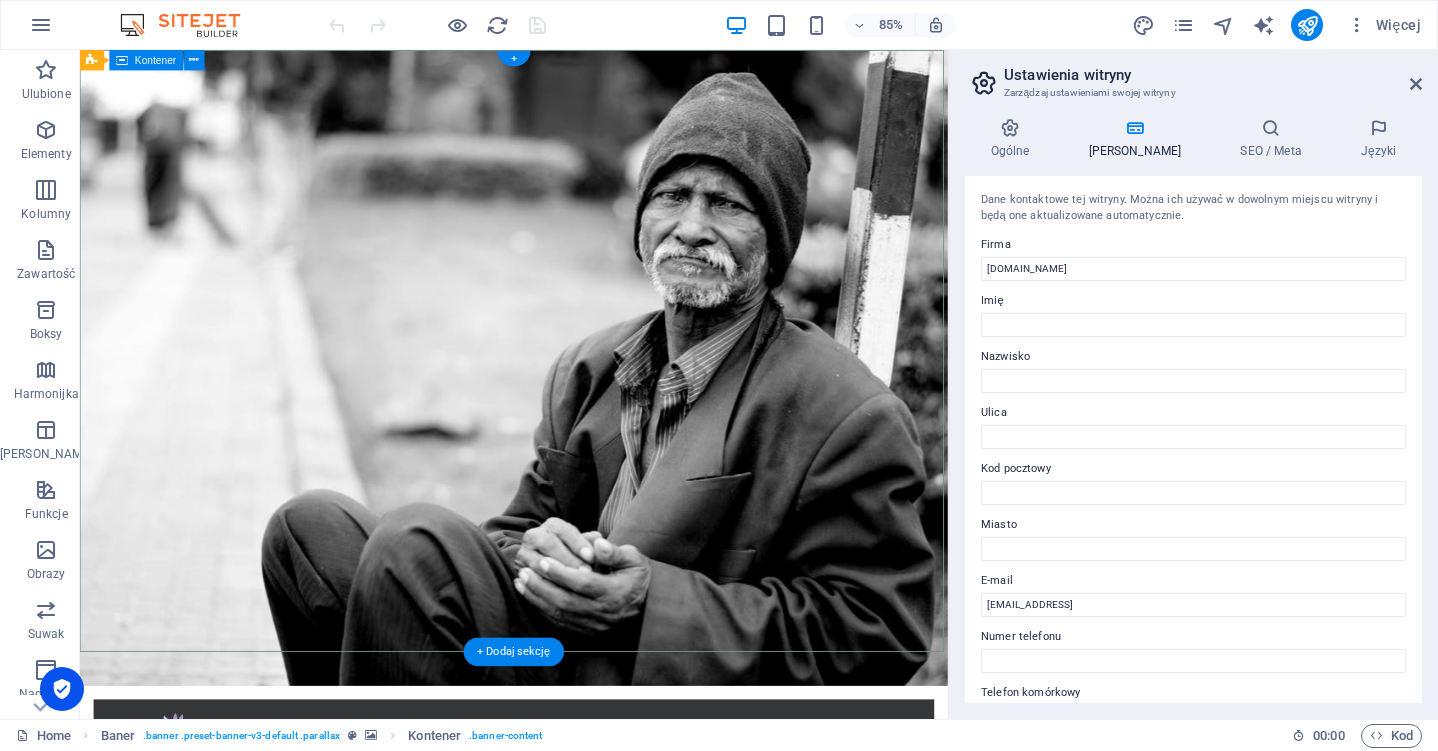 click on "Home About us What we do Projects Volunteers Donate Donate   and Help those in need. Let's build a better world together! Learn more" at bounding box center (590, 1052) 